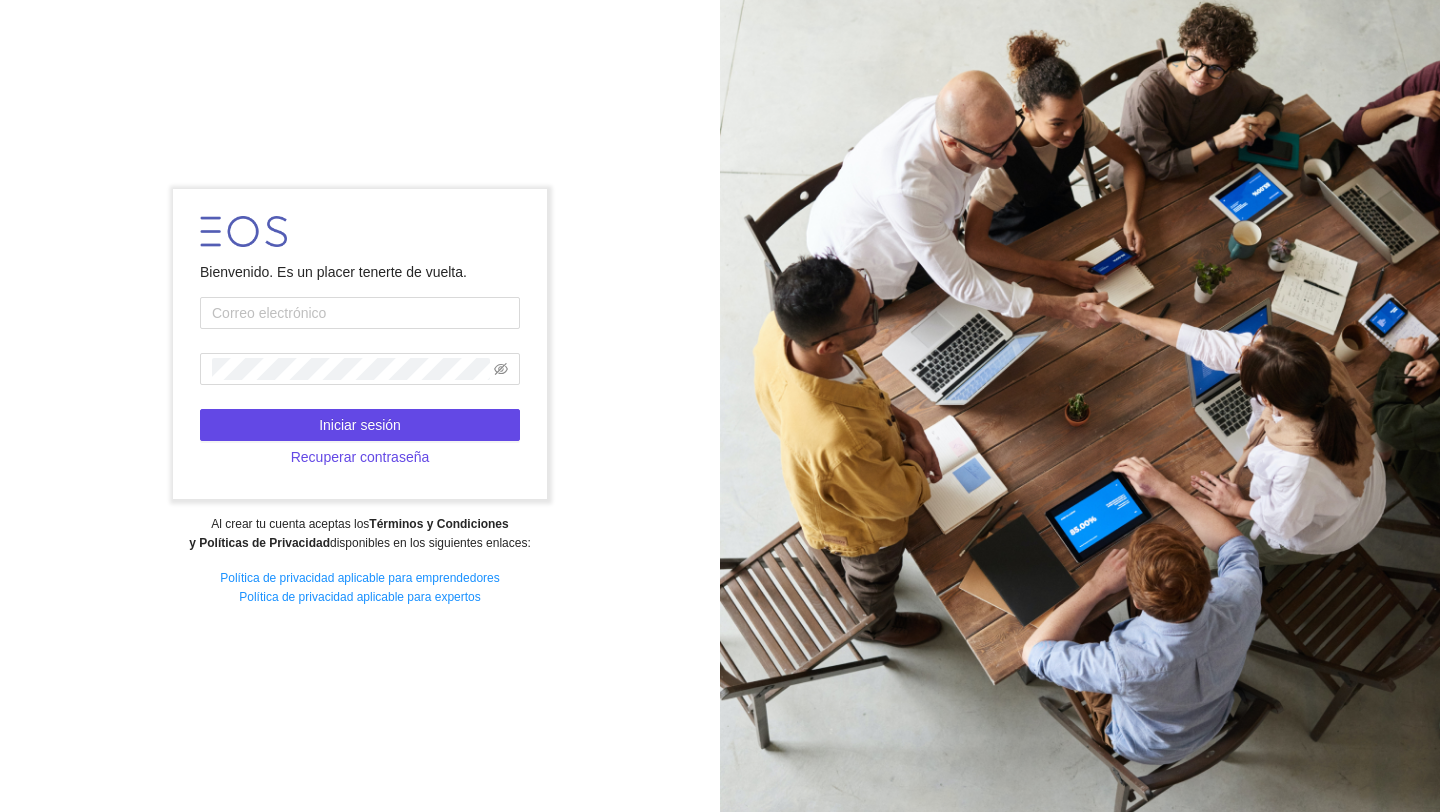 scroll, scrollTop: 0, scrollLeft: 0, axis: both 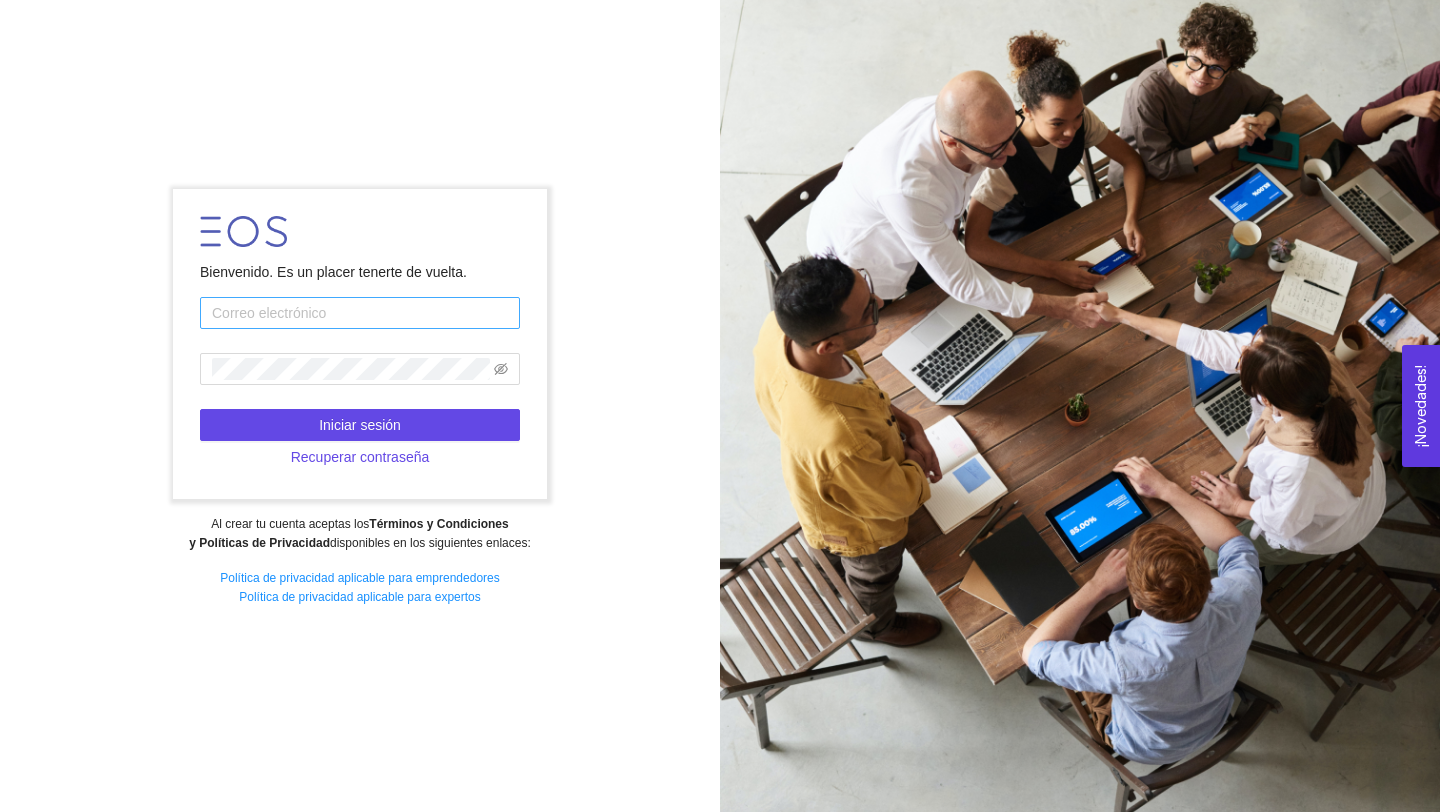 click at bounding box center (360, 313) 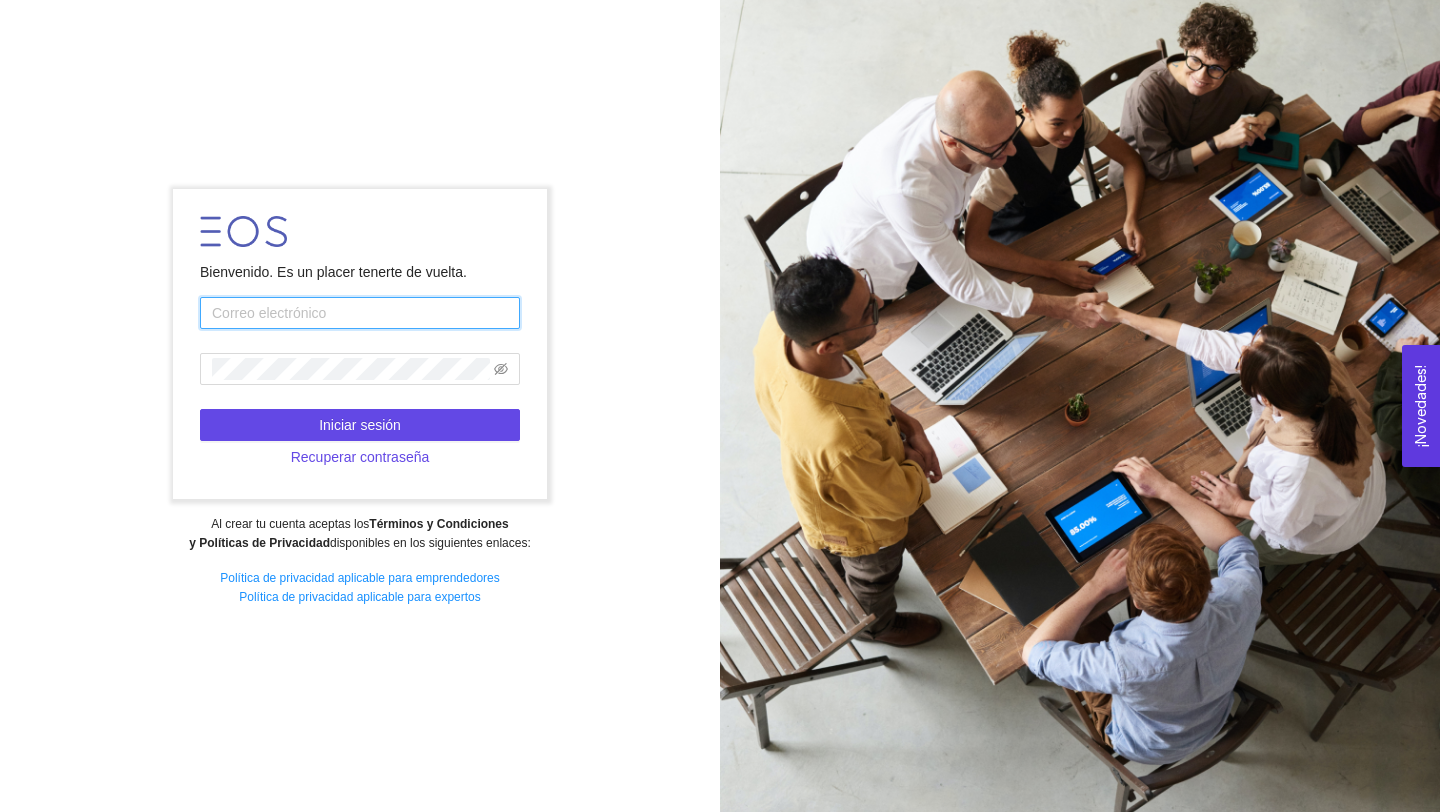 type on "[EMAIL]" 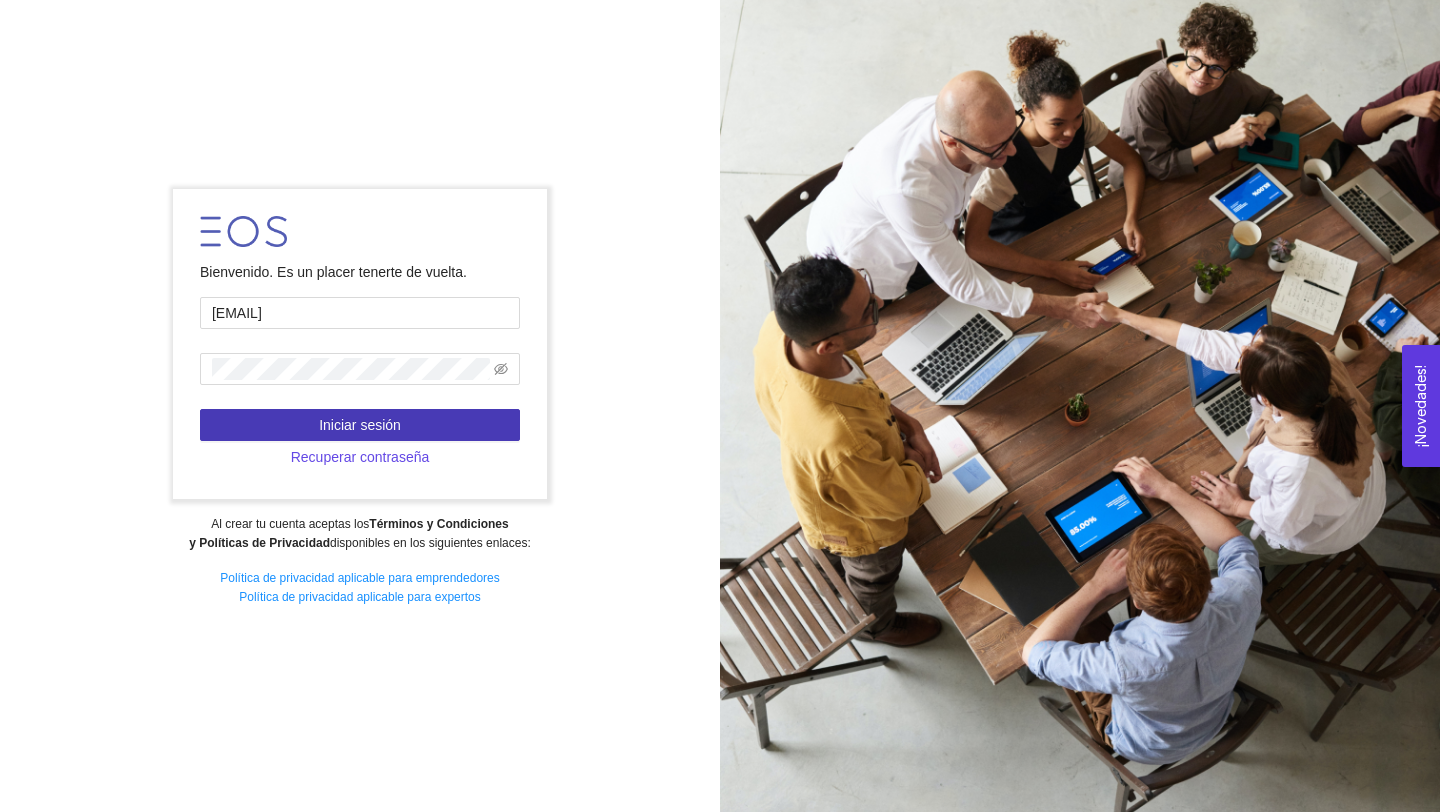 click on "Iniciar sesión" at bounding box center (360, 425) 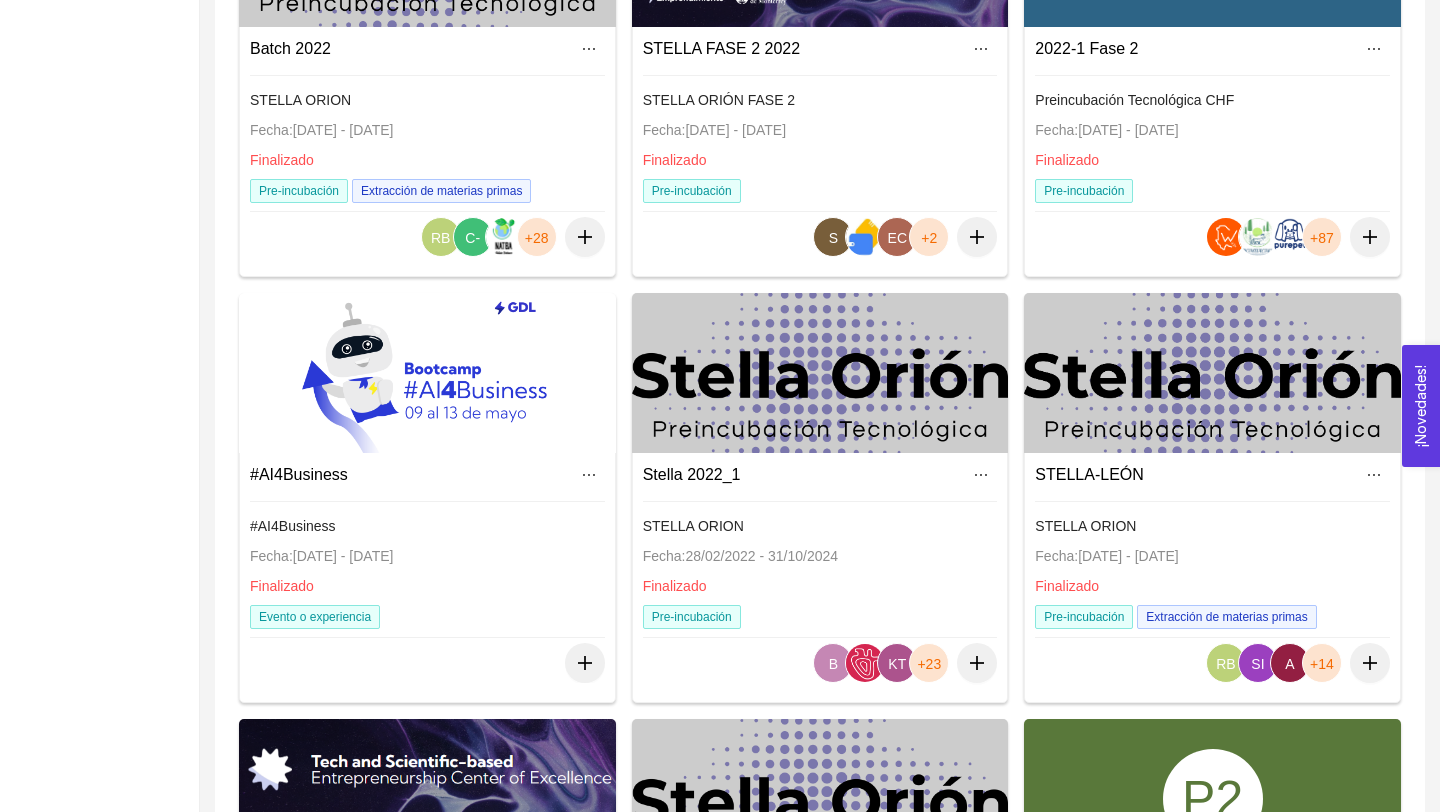scroll, scrollTop: 0, scrollLeft: 0, axis: both 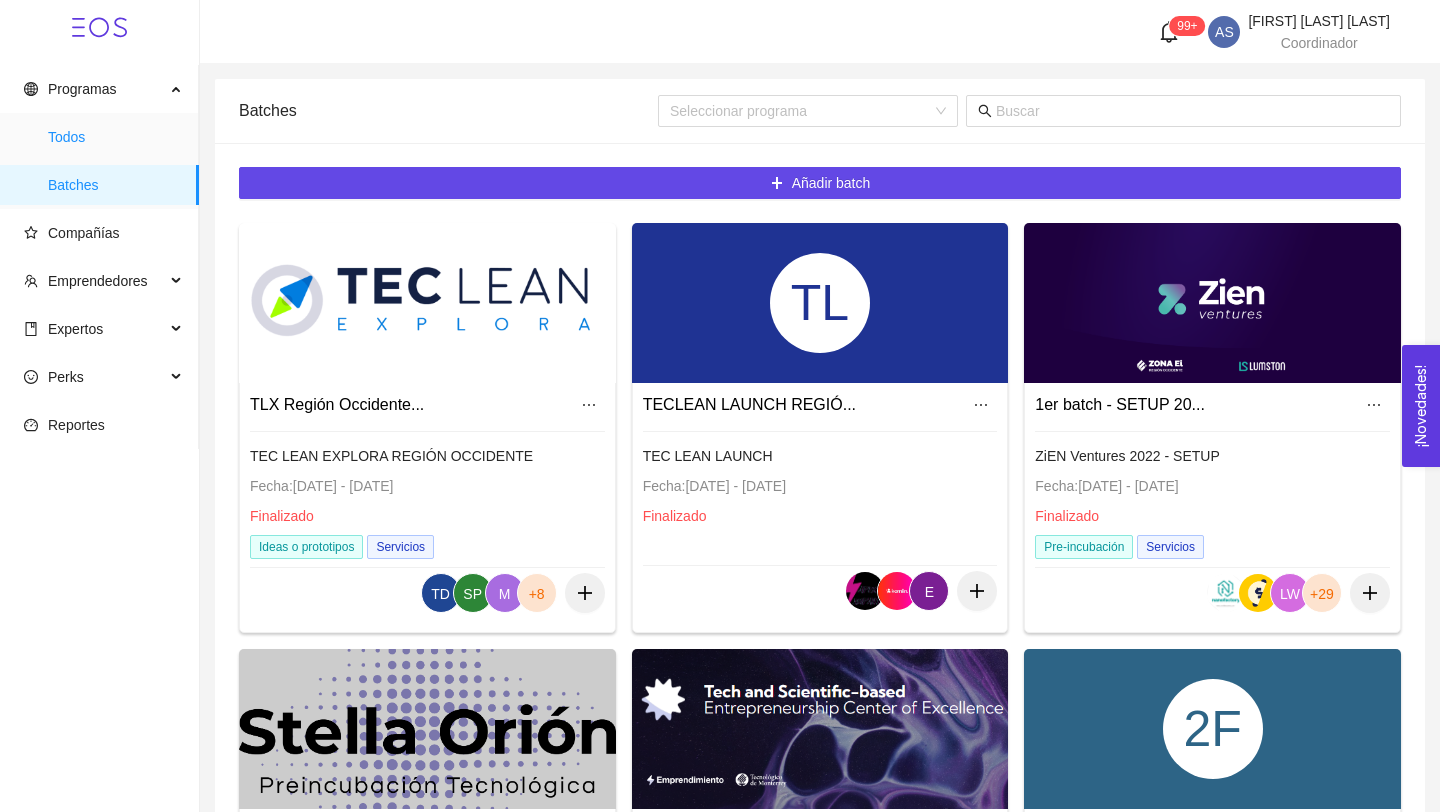 click on "Todos" at bounding box center (115, 137) 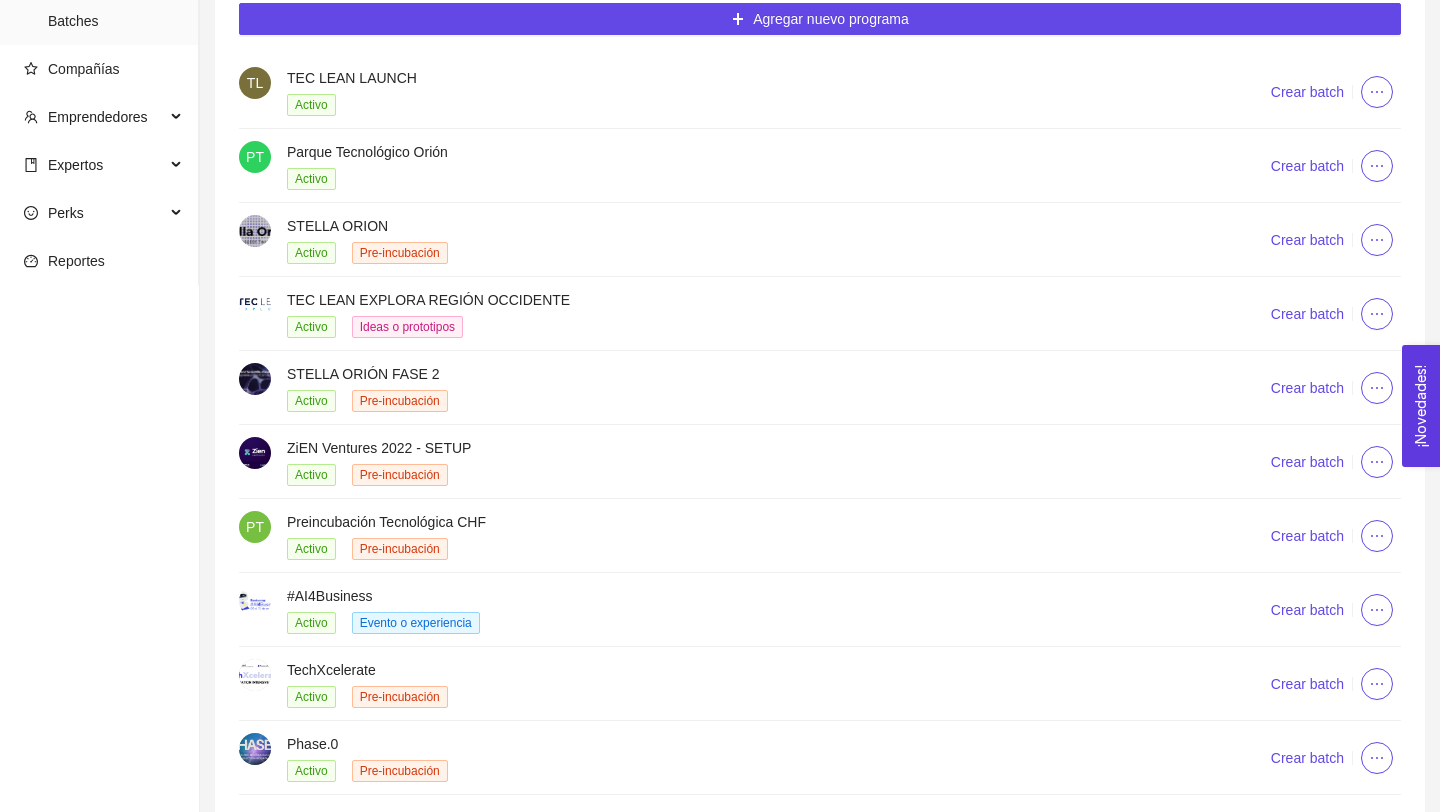 scroll, scrollTop: 237, scrollLeft: 0, axis: vertical 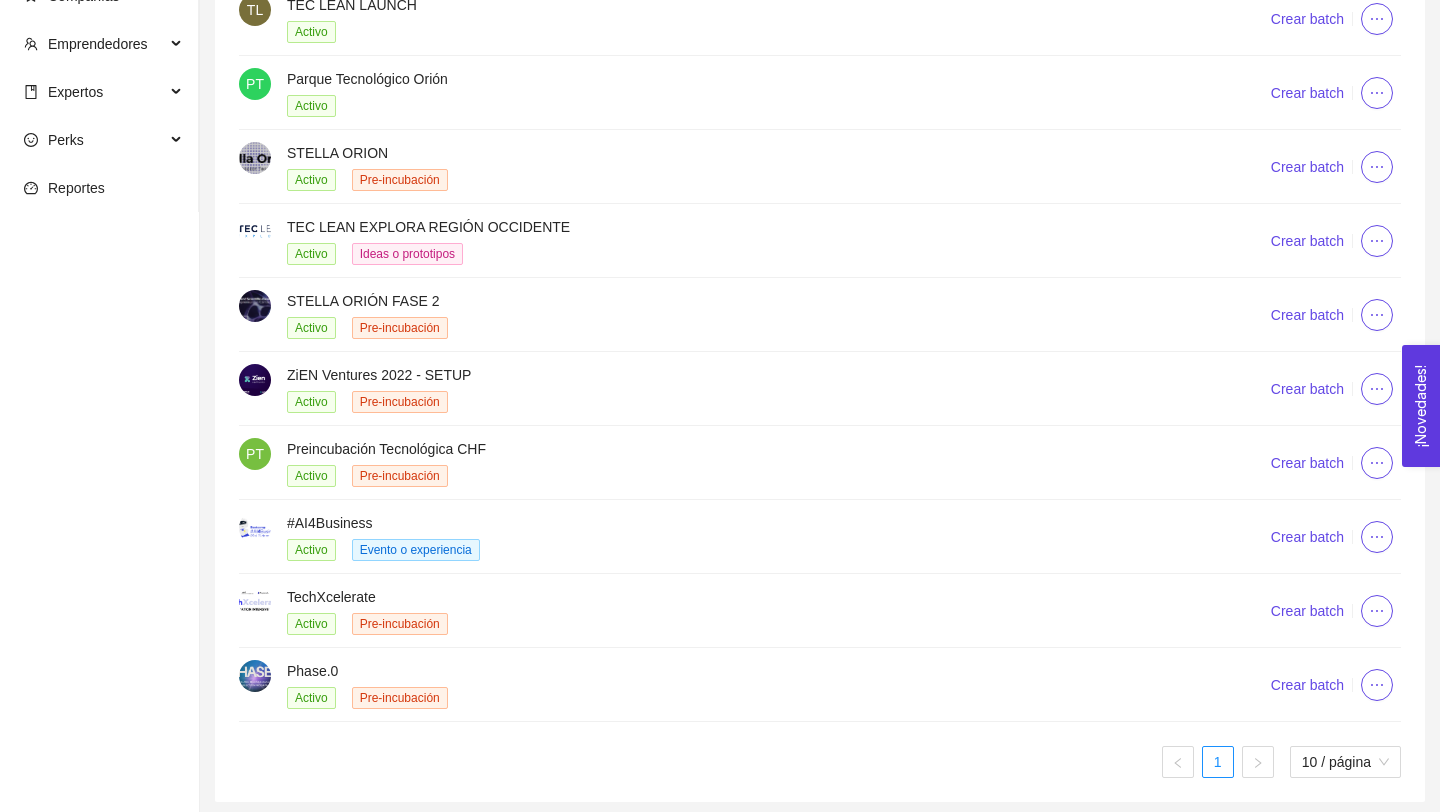 click on "STELLA ORION Activo Pre-incubación" at bounding box center (730, 166) 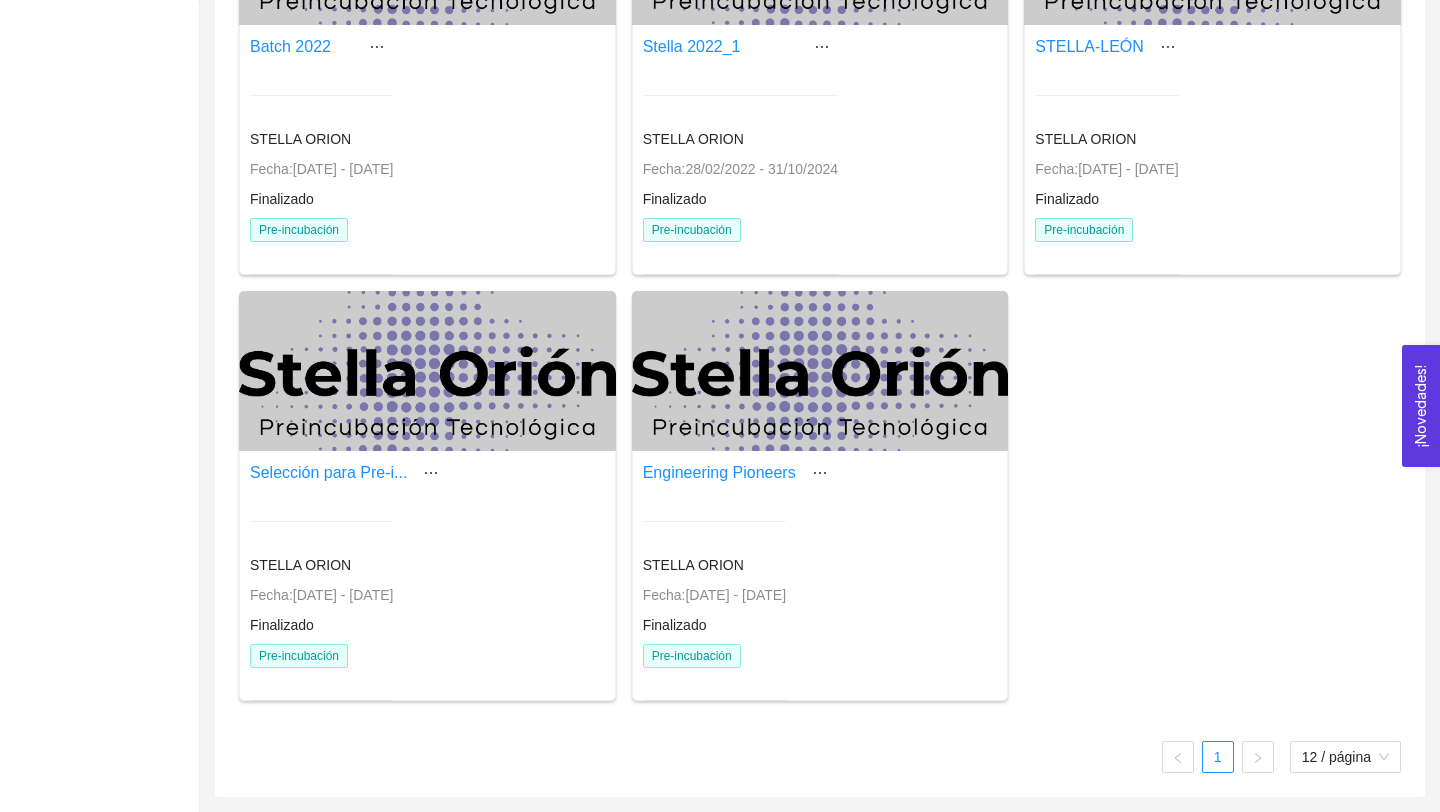 scroll, scrollTop: 0, scrollLeft: 0, axis: both 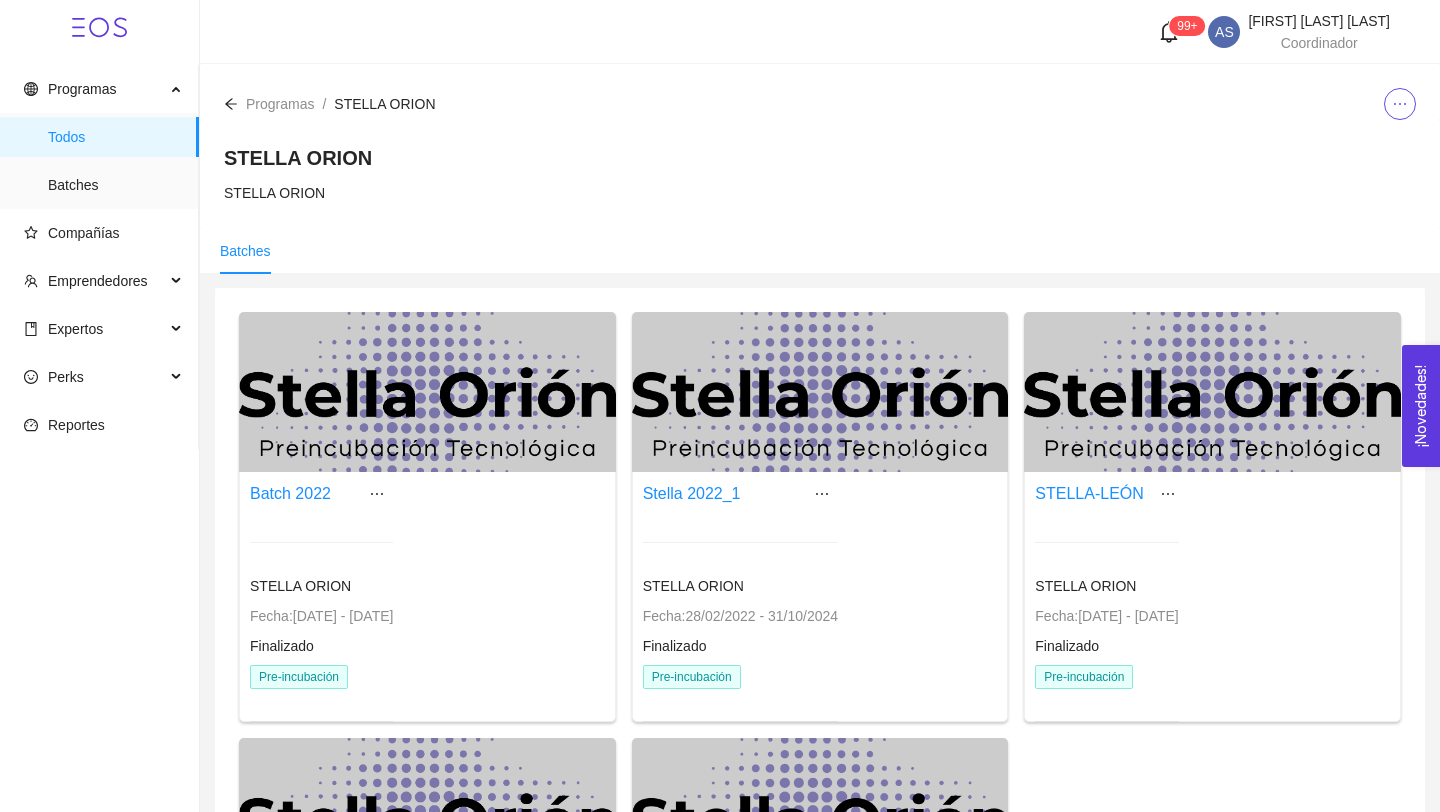 drag, startPoint x: 374, startPoint y: 425, endPoint x: 227, endPoint y: 102, distance: 354.87744 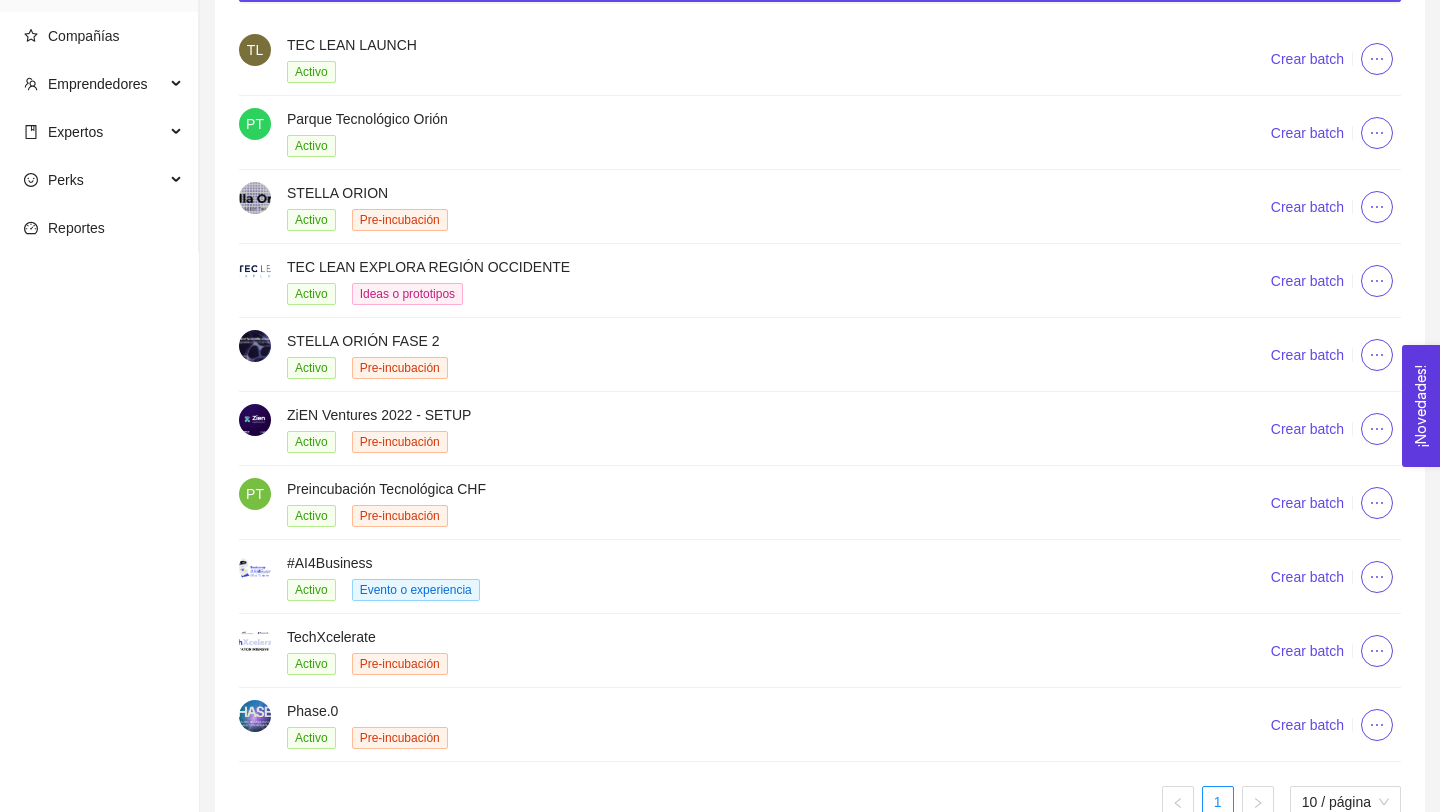 scroll, scrollTop: 232, scrollLeft: 0, axis: vertical 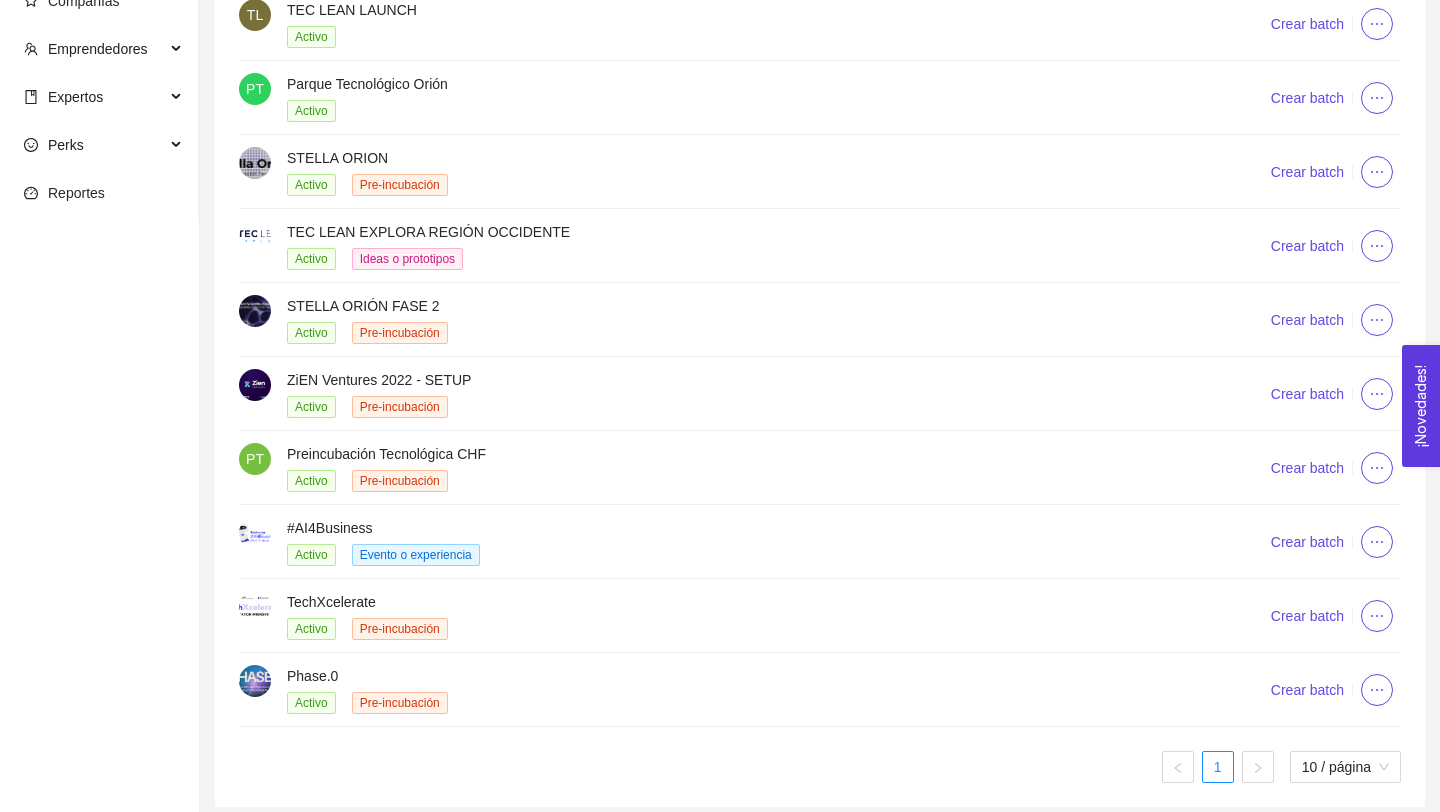 click on "Phase.0 Activo Pre-incubación" at bounding box center [730, 689] 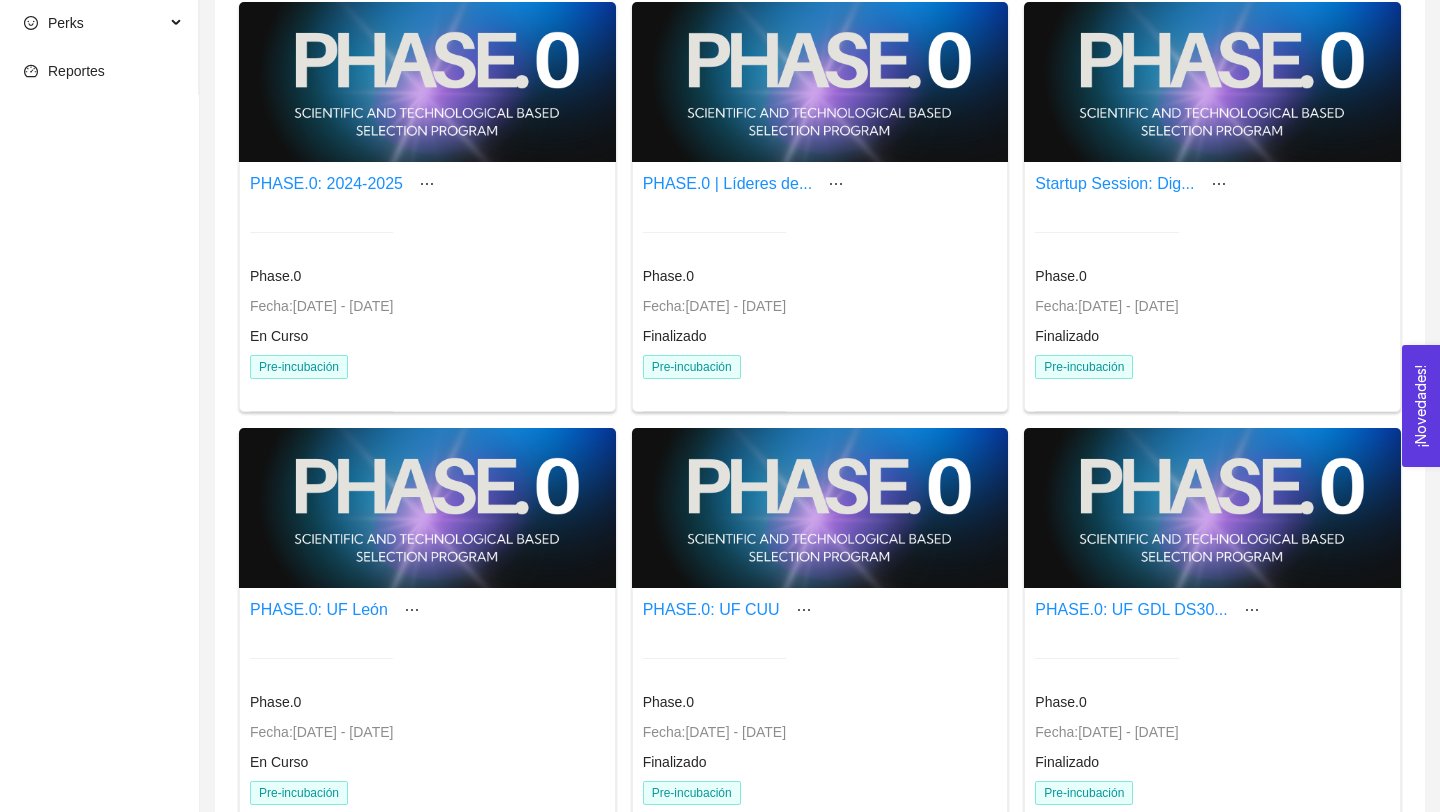 scroll, scrollTop: 917, scrollLeft: 0, axis: vertical 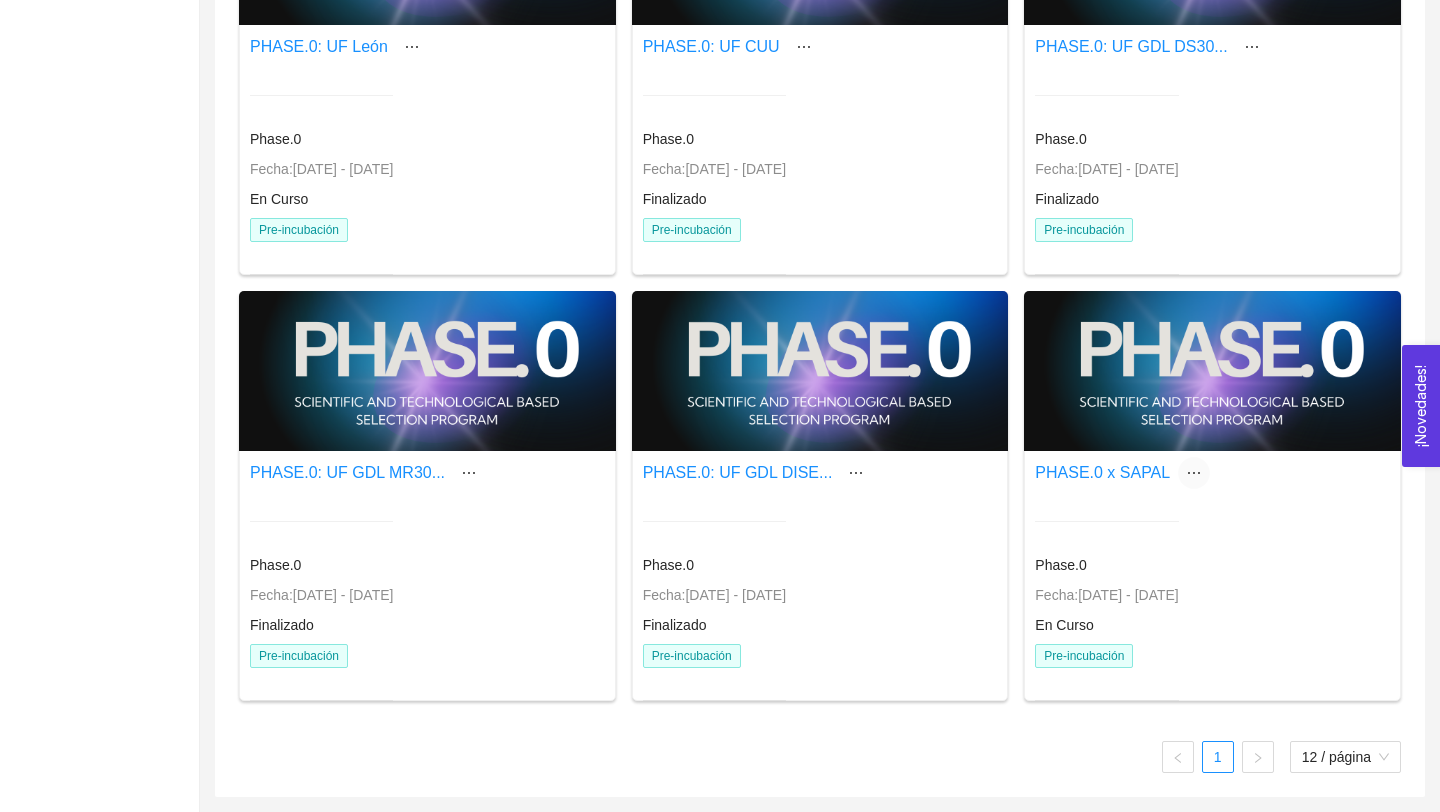 drag, startPoint x: 227, startPoint y: 102, endPoint x: 1228, endPoint y: 471, distance: 1066.8468 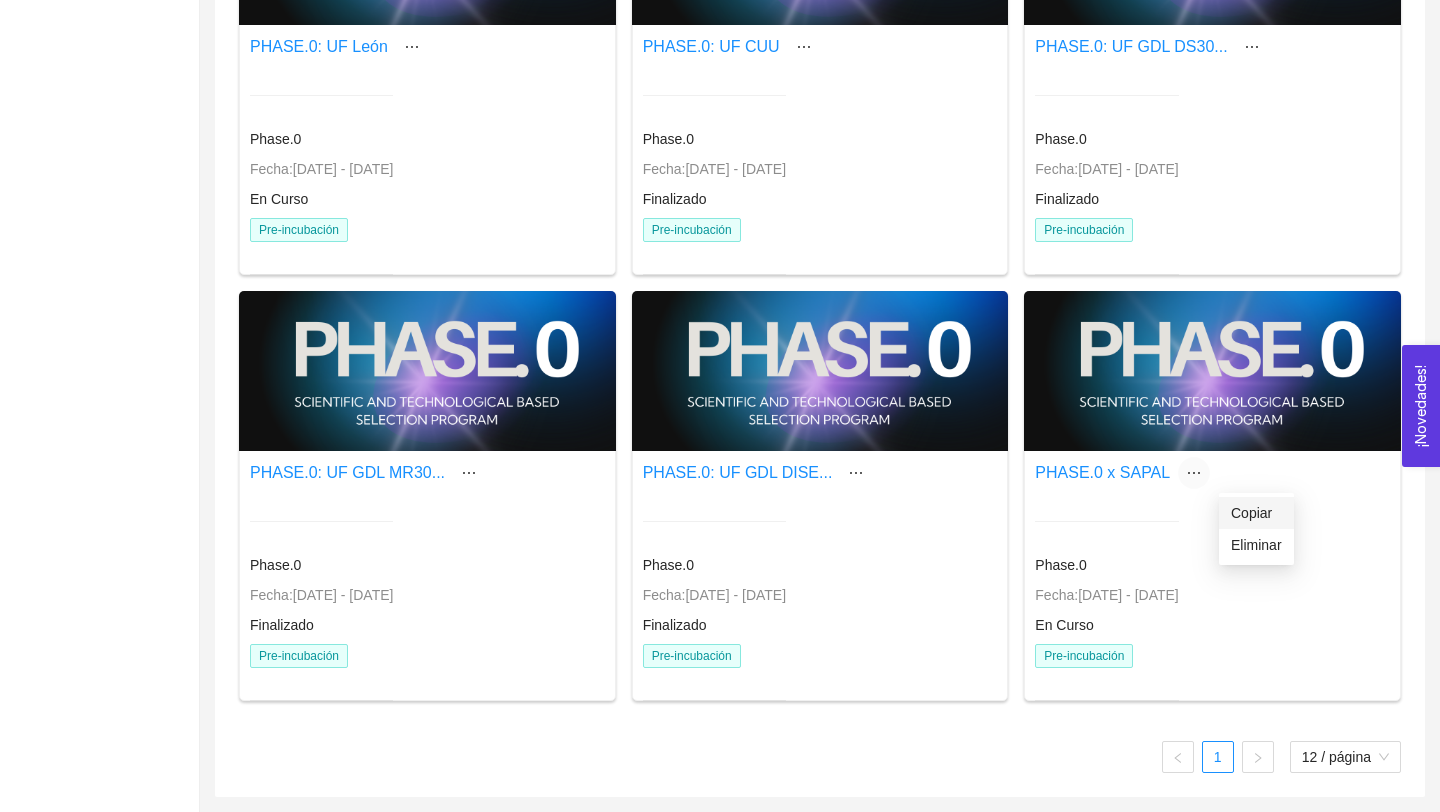 click on "Copiar" at bounding box center [1256, 513] 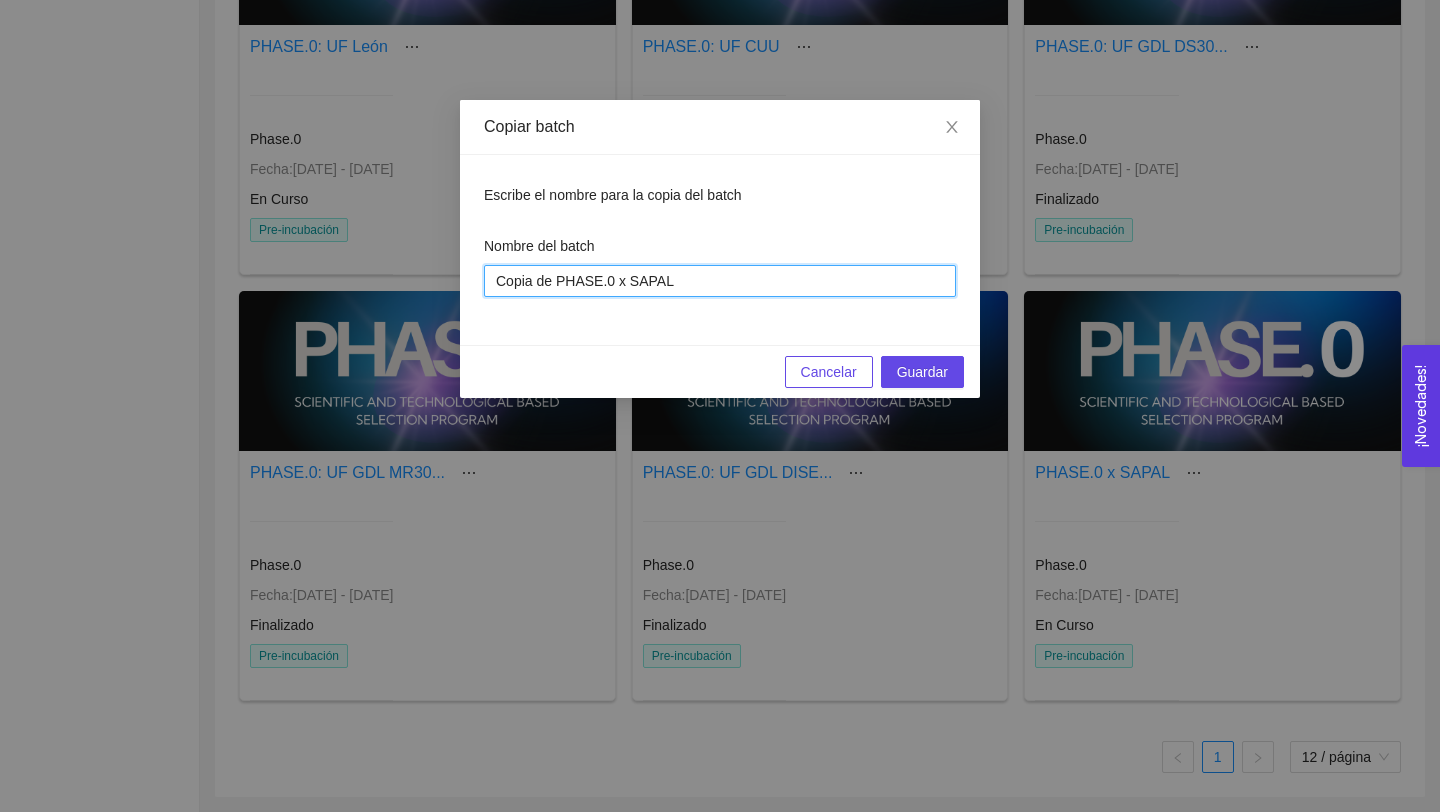 drag, startPoint x: 1228, startPoint y: 471, endPoint x: 468, endPoint y: 284, distance: 782.66785 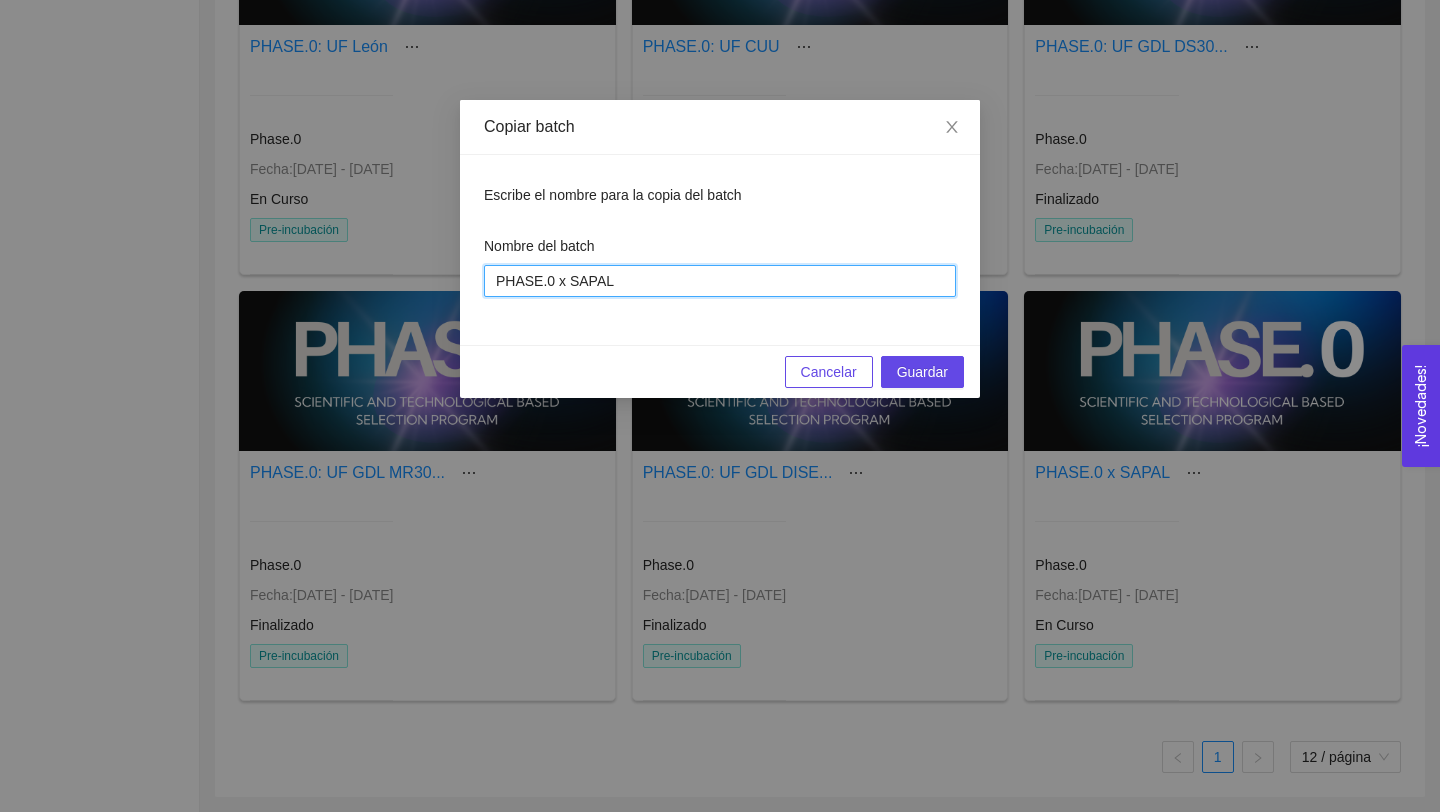 drag, startPoint x: 468, startPoint y: 284, endPoint x: 680, endPoint y: 282, distance: 212.00943 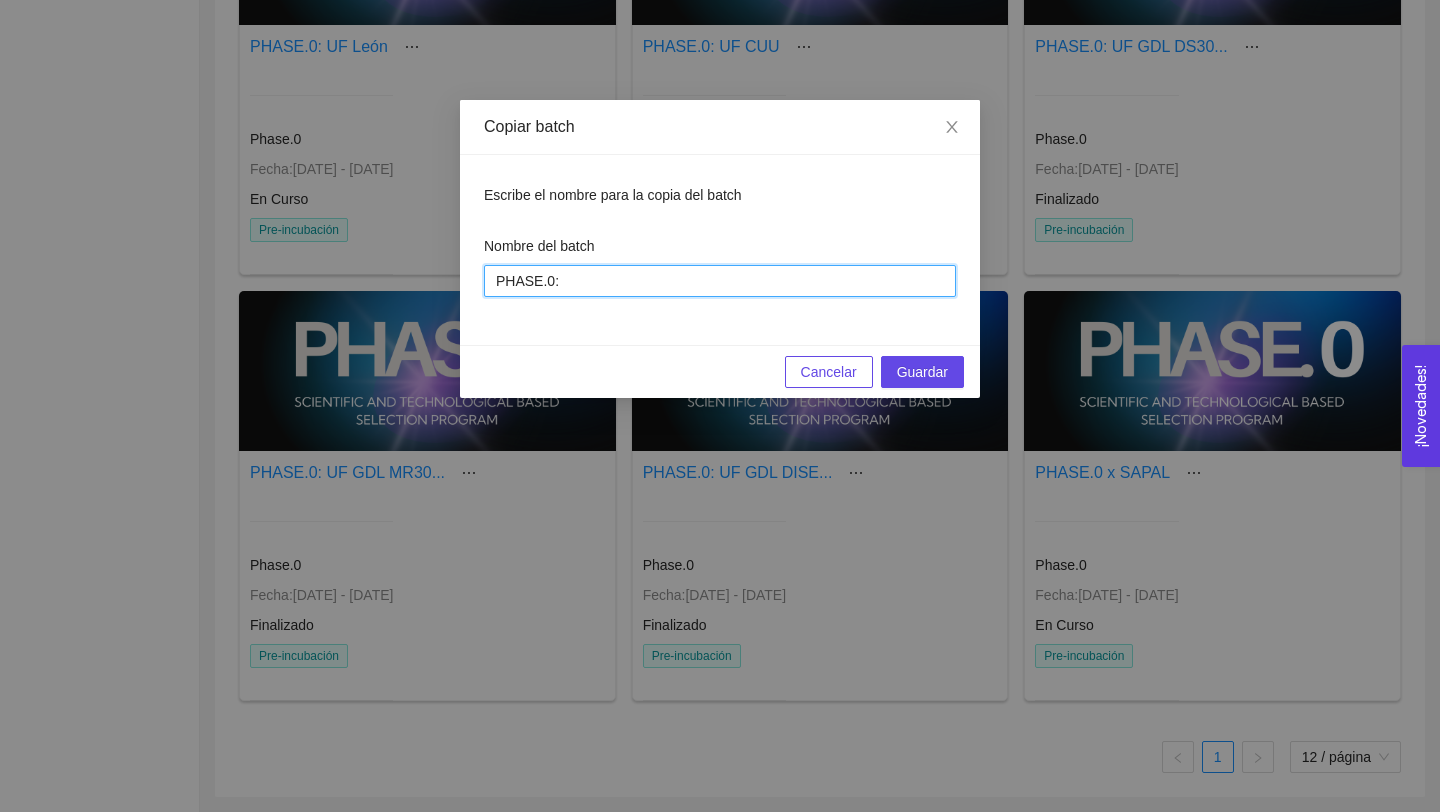 paste on "concentración de Bioemprendimiento" 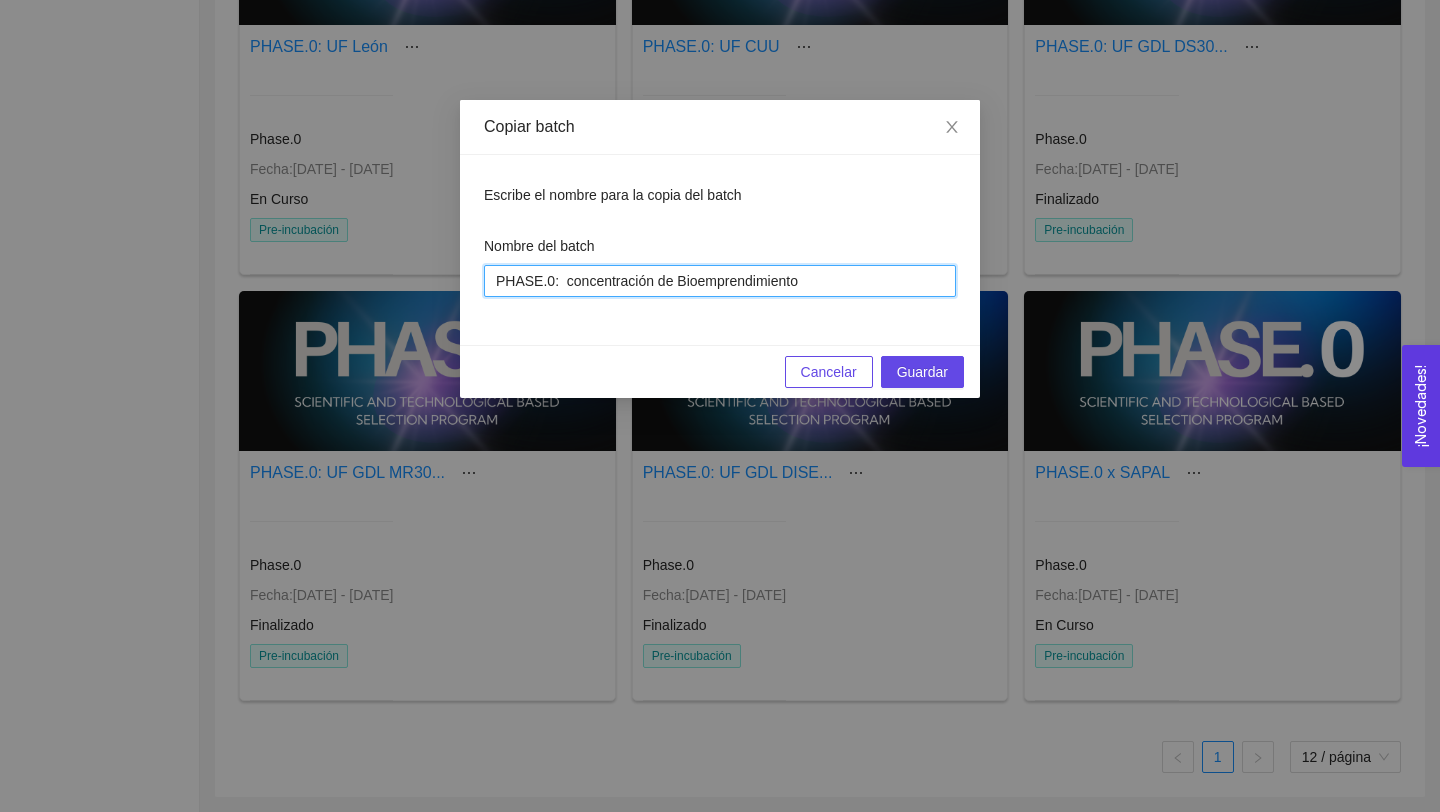 click on "PHASE.0:  concentración de Bioemprendimiento" at bounding box center (720, 281) 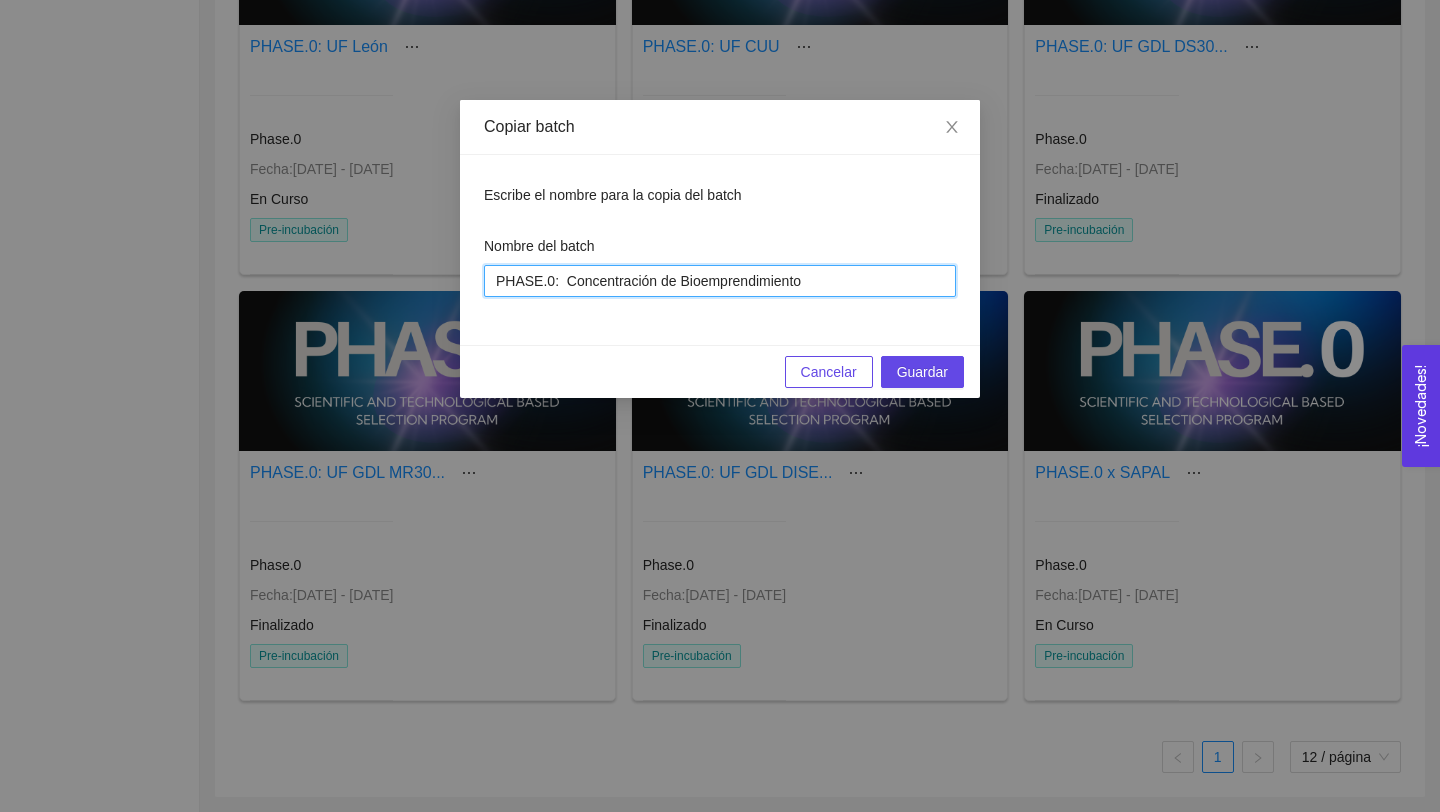 drag, startPoint x: 575, startPoint y: 282, endPoint x: 831, endPoint y: 284, distance: 256.0078 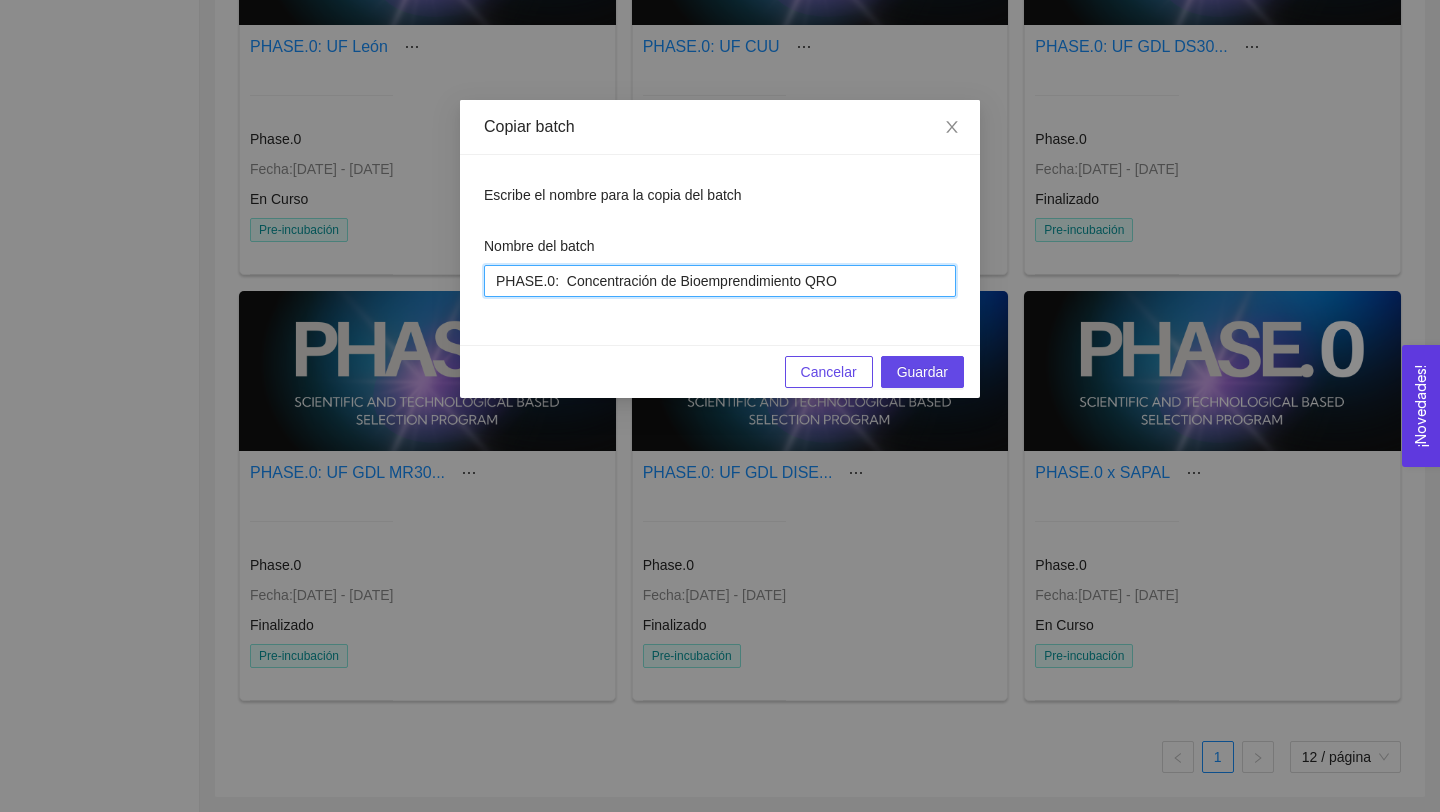 type on "PHASE.0:  Concentración de Bioemprendimiento QRO" 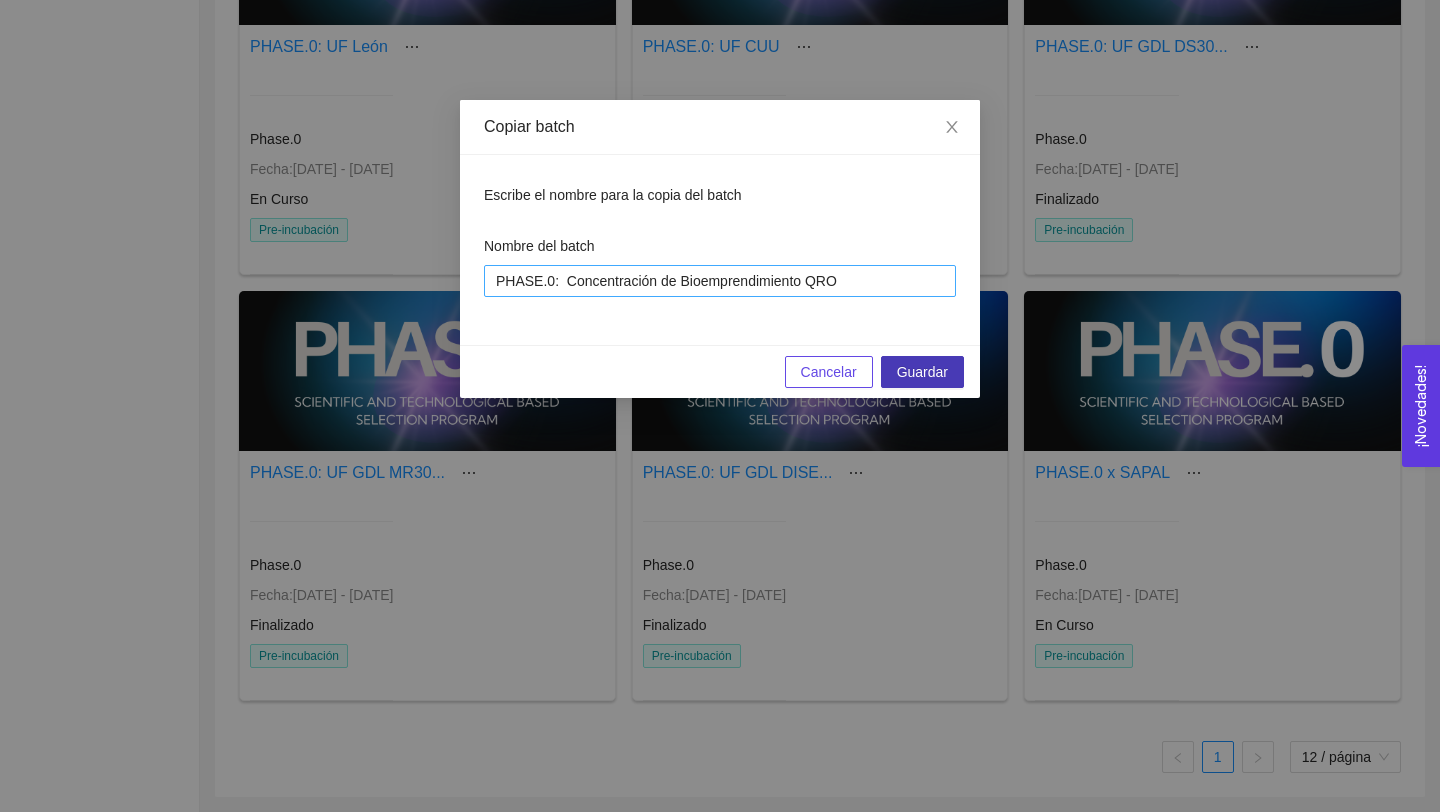 click on "Guardar" at bounding box center [922, 372] 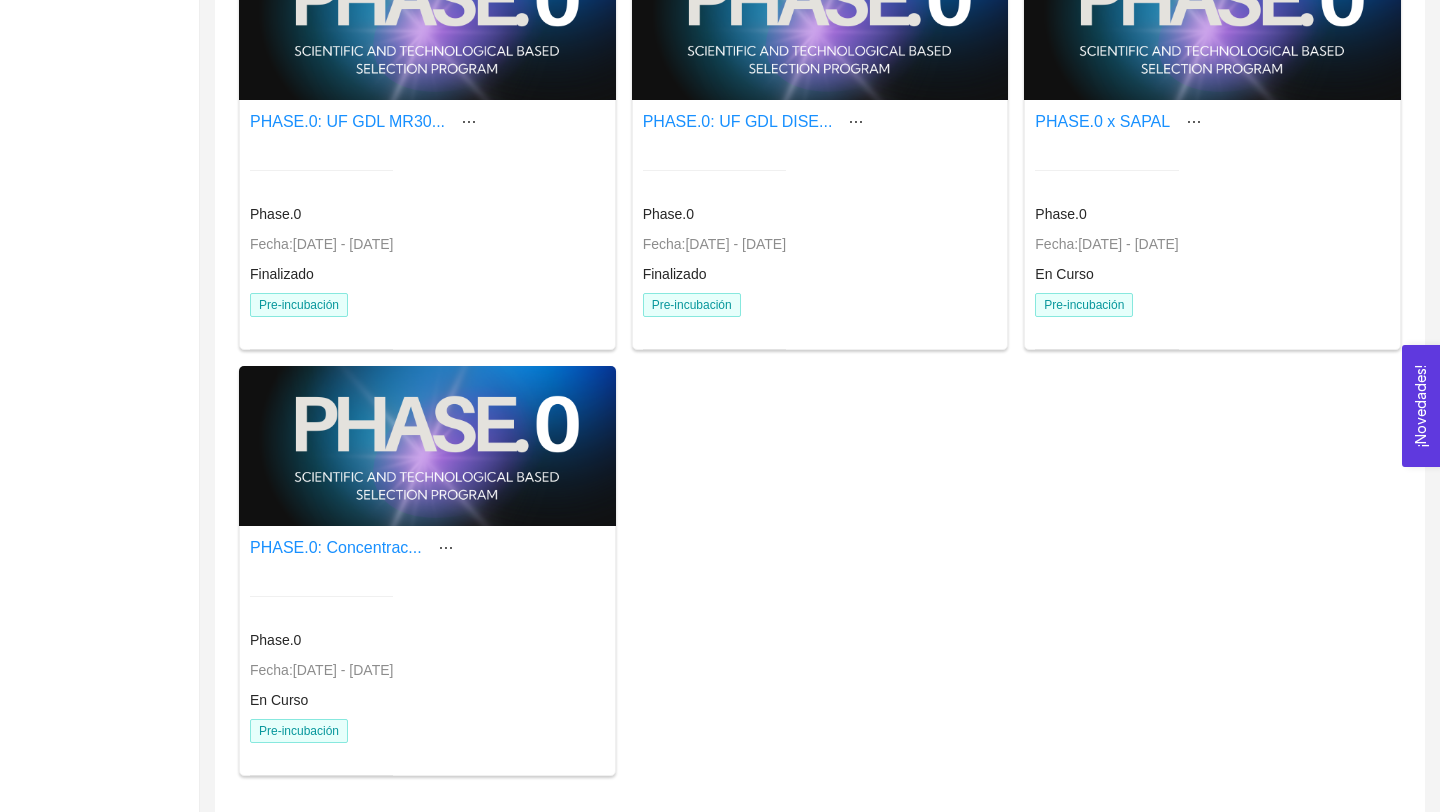 scroll, scrollTop: 1343, scrollLeft: 0, axis: vertical 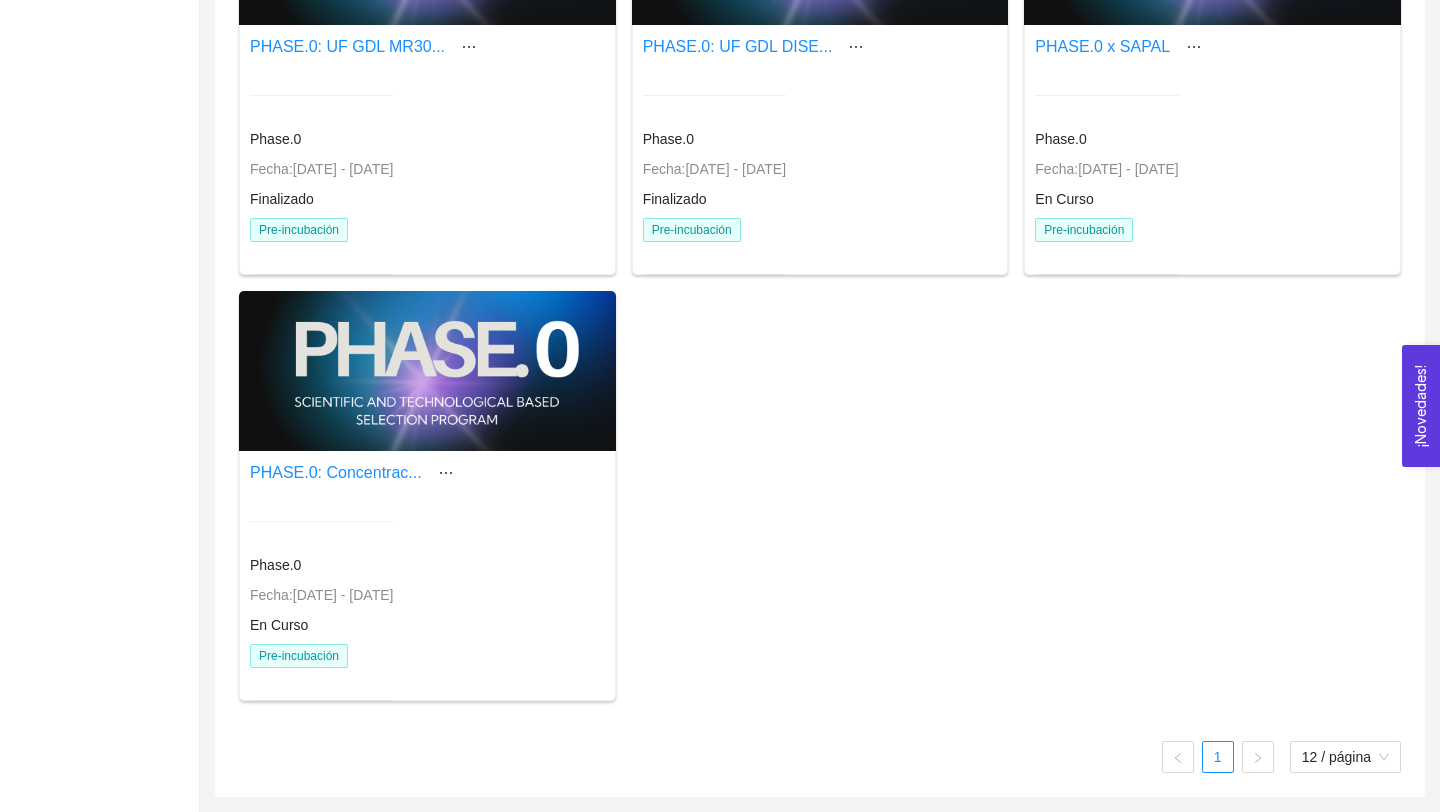 click on "PHASE.0:  Concentrac... Phase.0 Fecha:  [DATE] - [DATE] En Curso Pre-incubación" at bounding box center (427, 591) 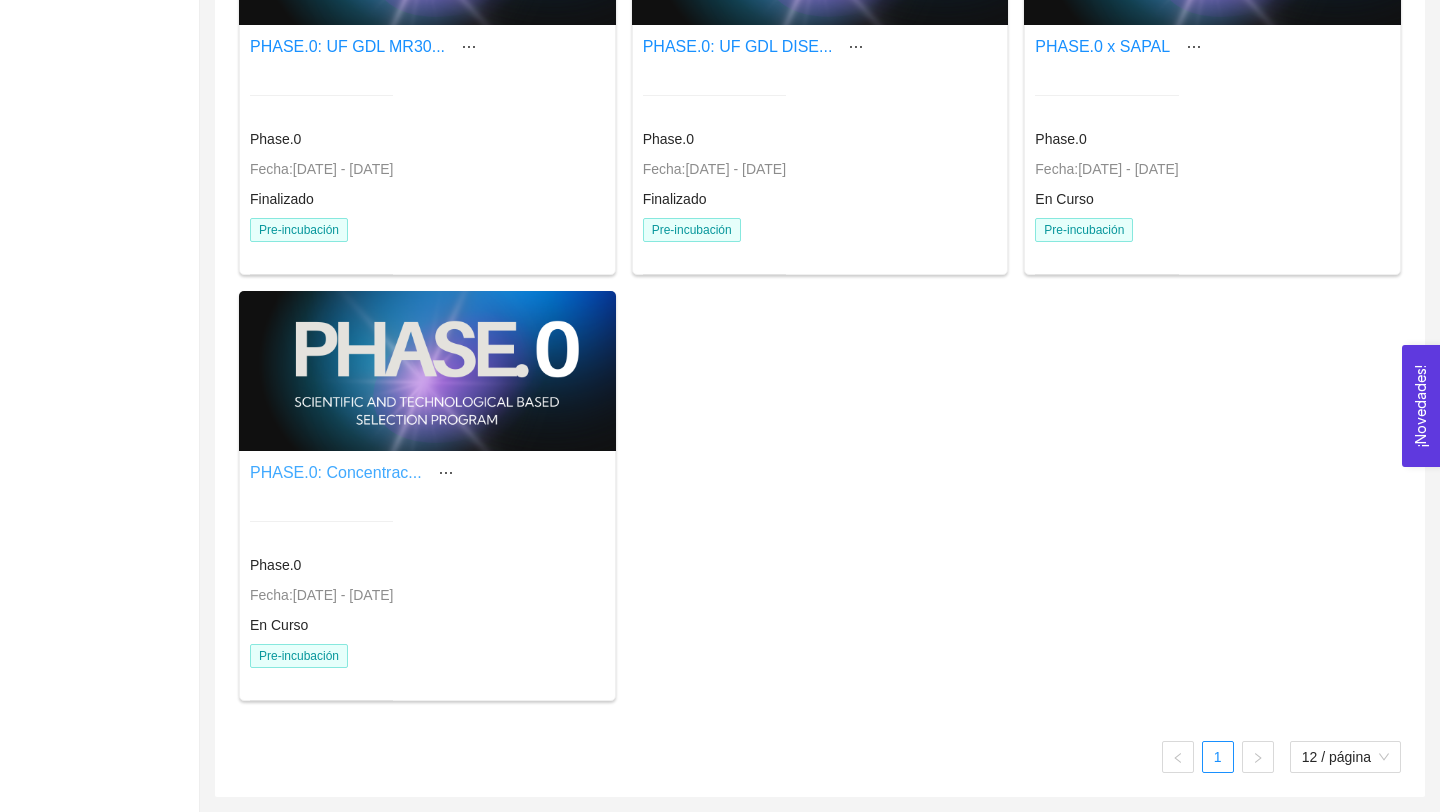 drag, startPoint x: 334, startPoint y: 461, endPoint x: 329, endPoint y: 471, distance: 11.18034 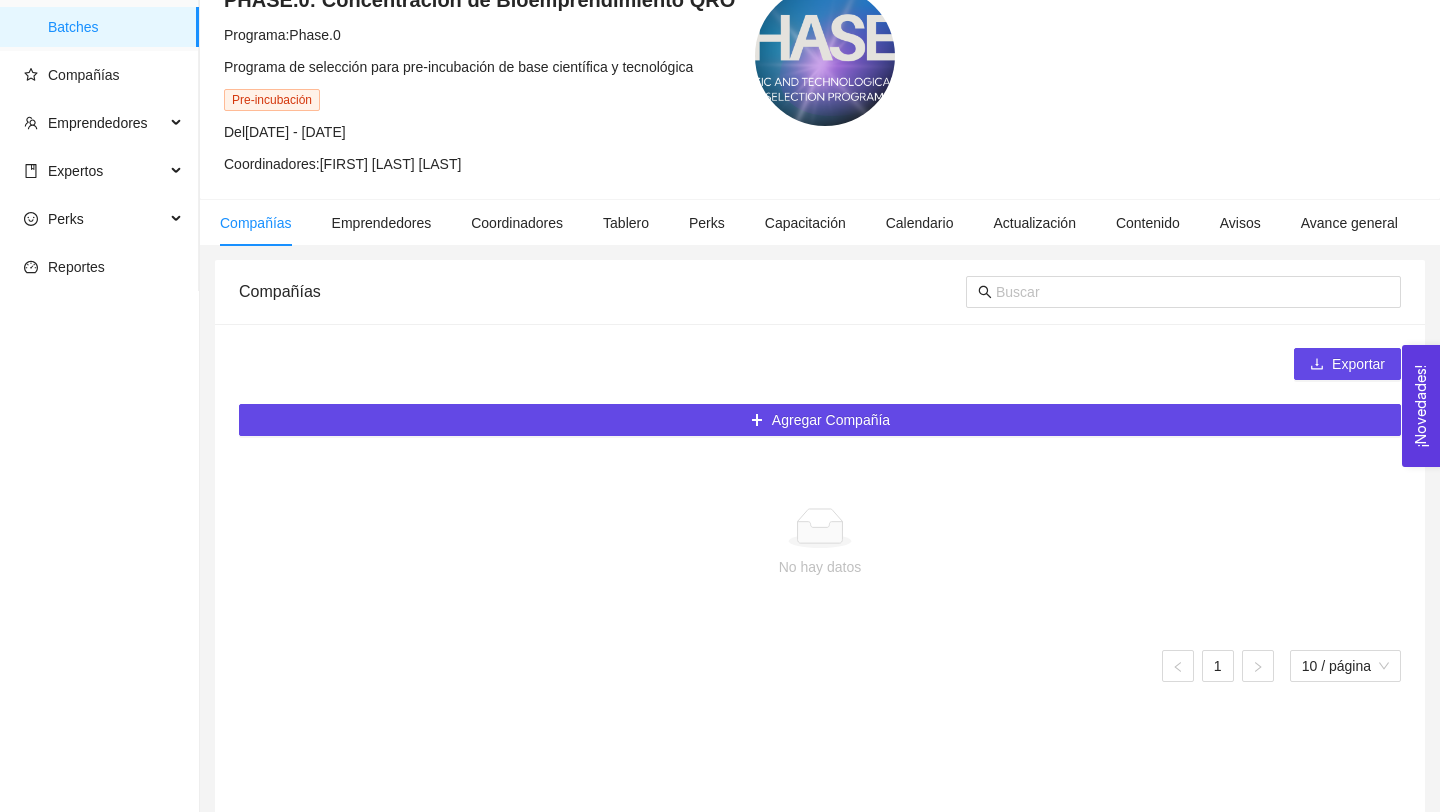 scroll, scrollTop: 220, scrollLeft: 0, axis: vertical 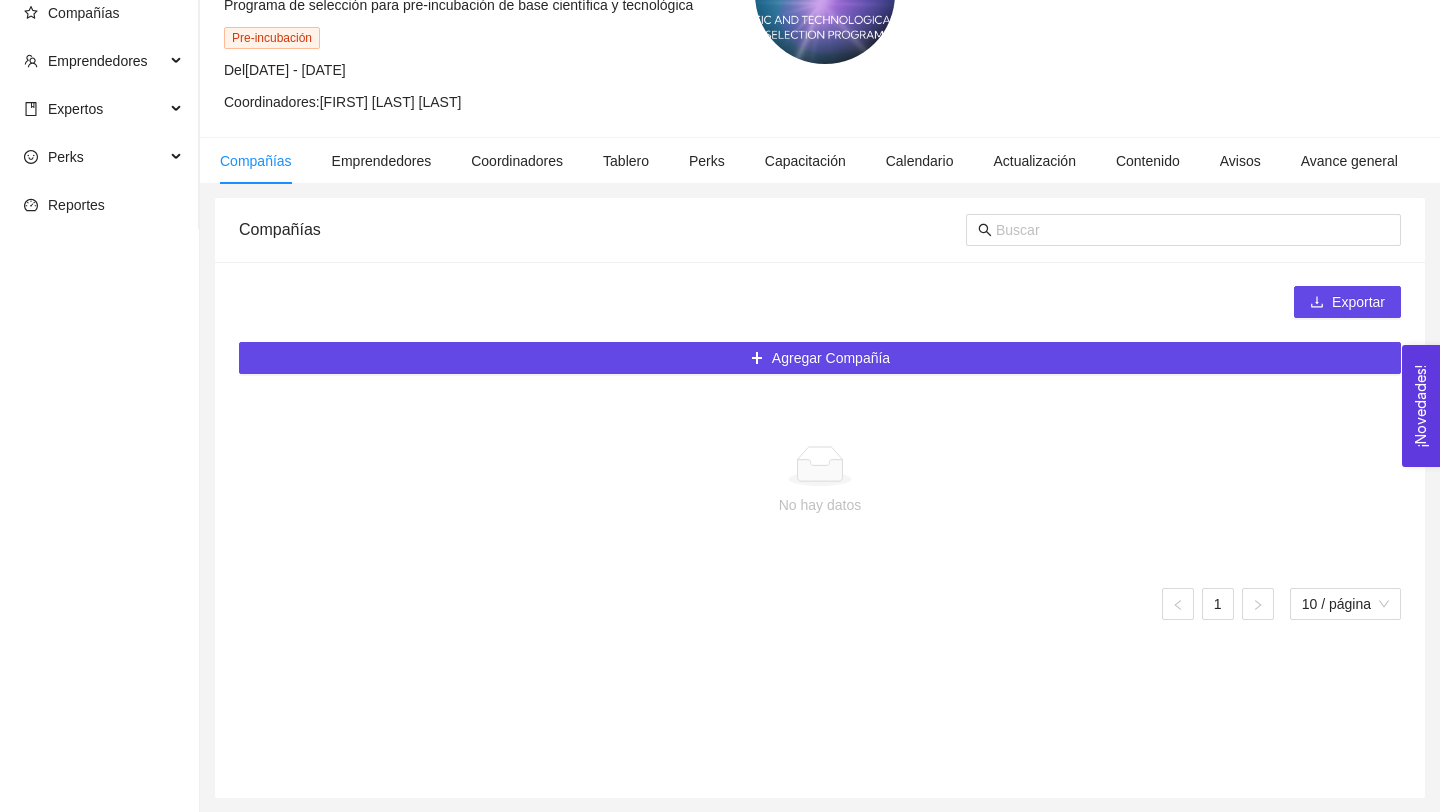 click on "Contenido" at bounding box center [1148, 161] 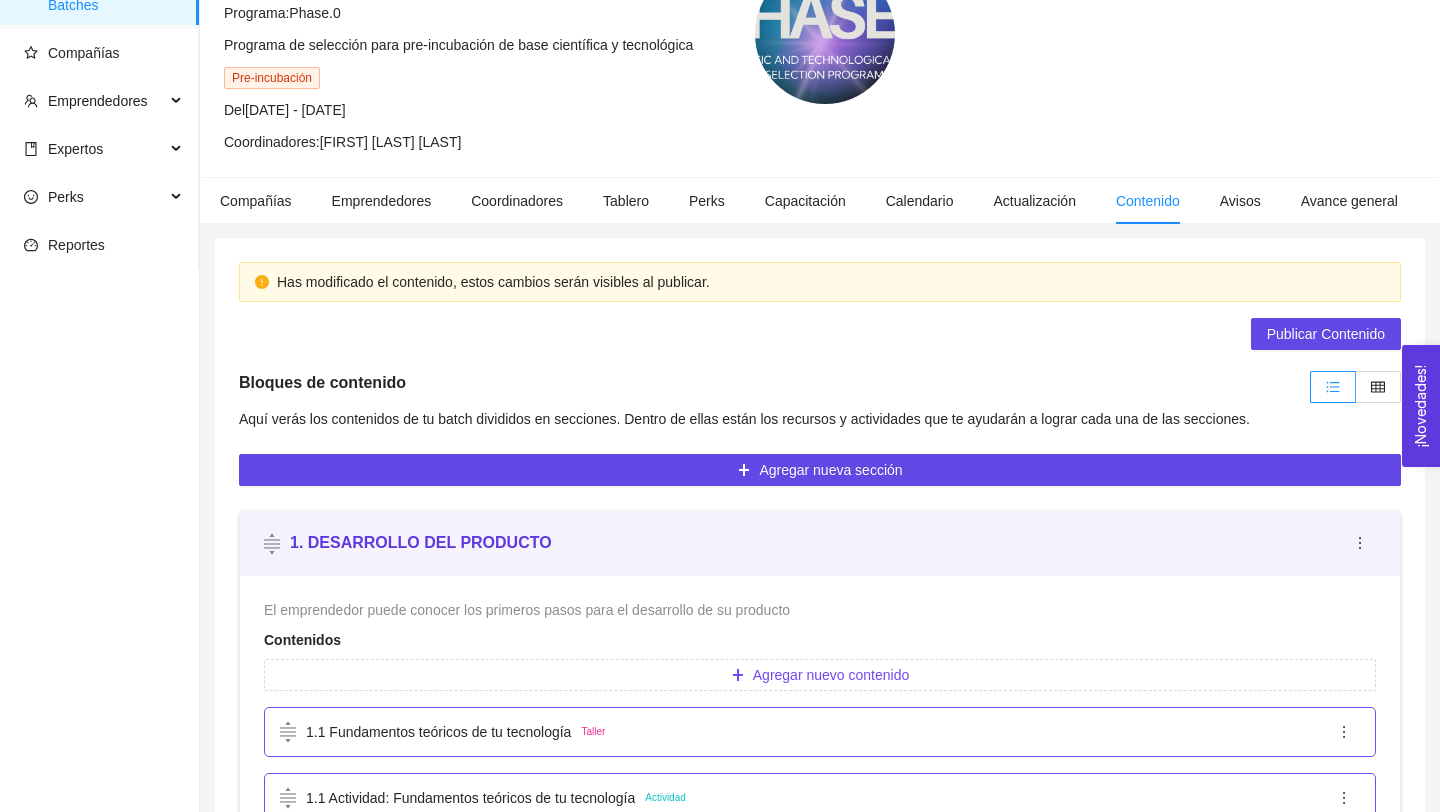 scroll, scrollTop: 0, scrollLeft: 0, axis: both 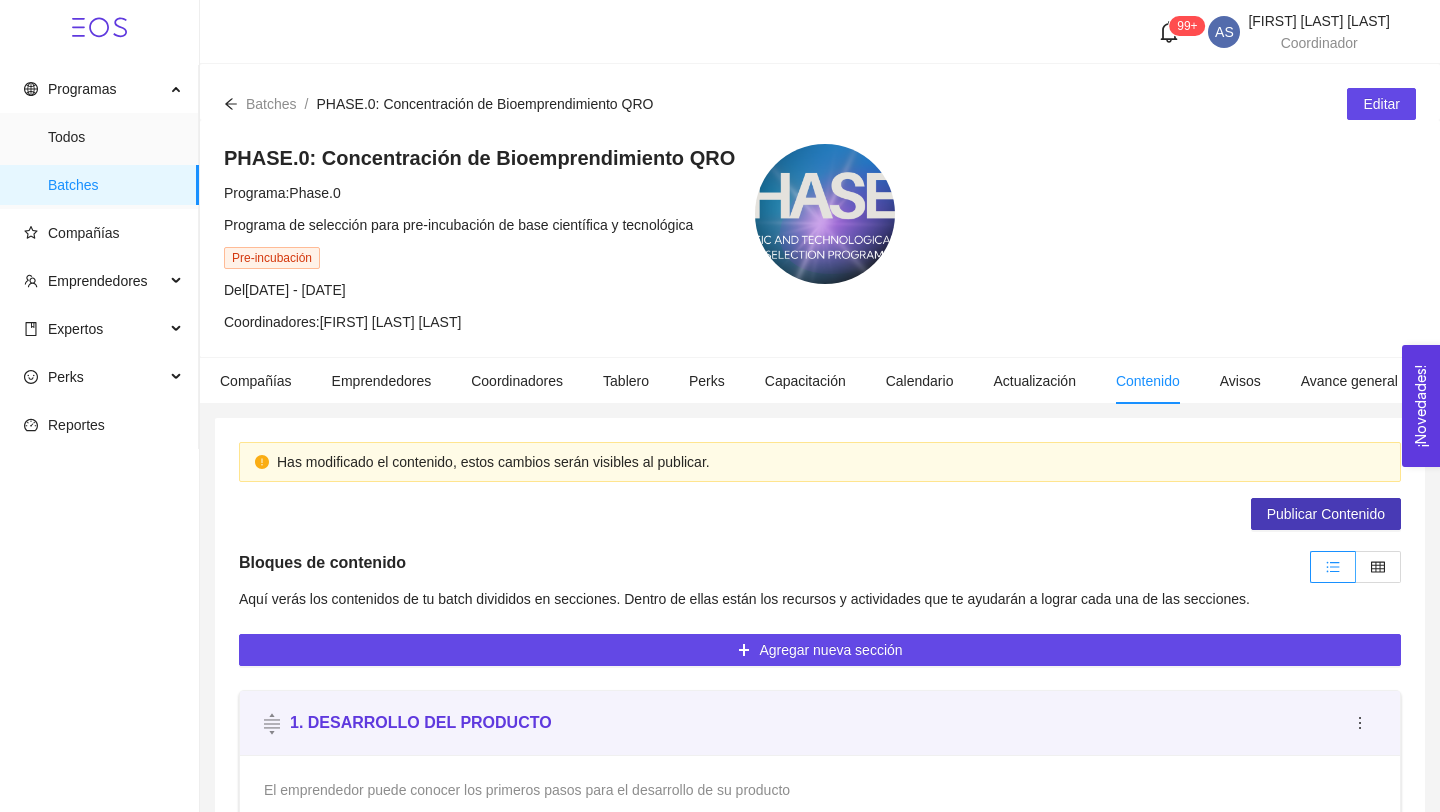 click on "Publicar Contenido" at bounding box center [1326, 514] 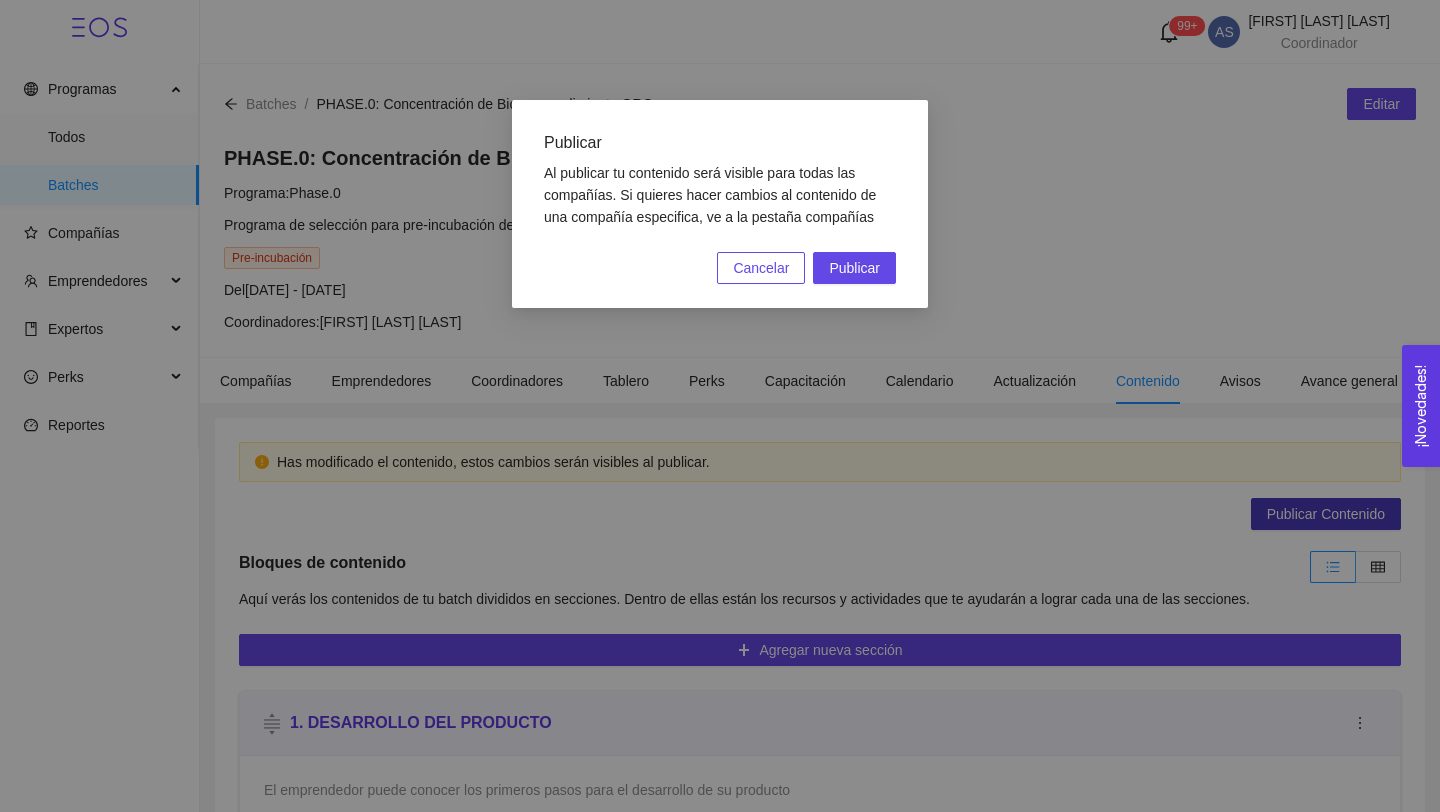 click on "Publicar" at bounding box center (854, 268) 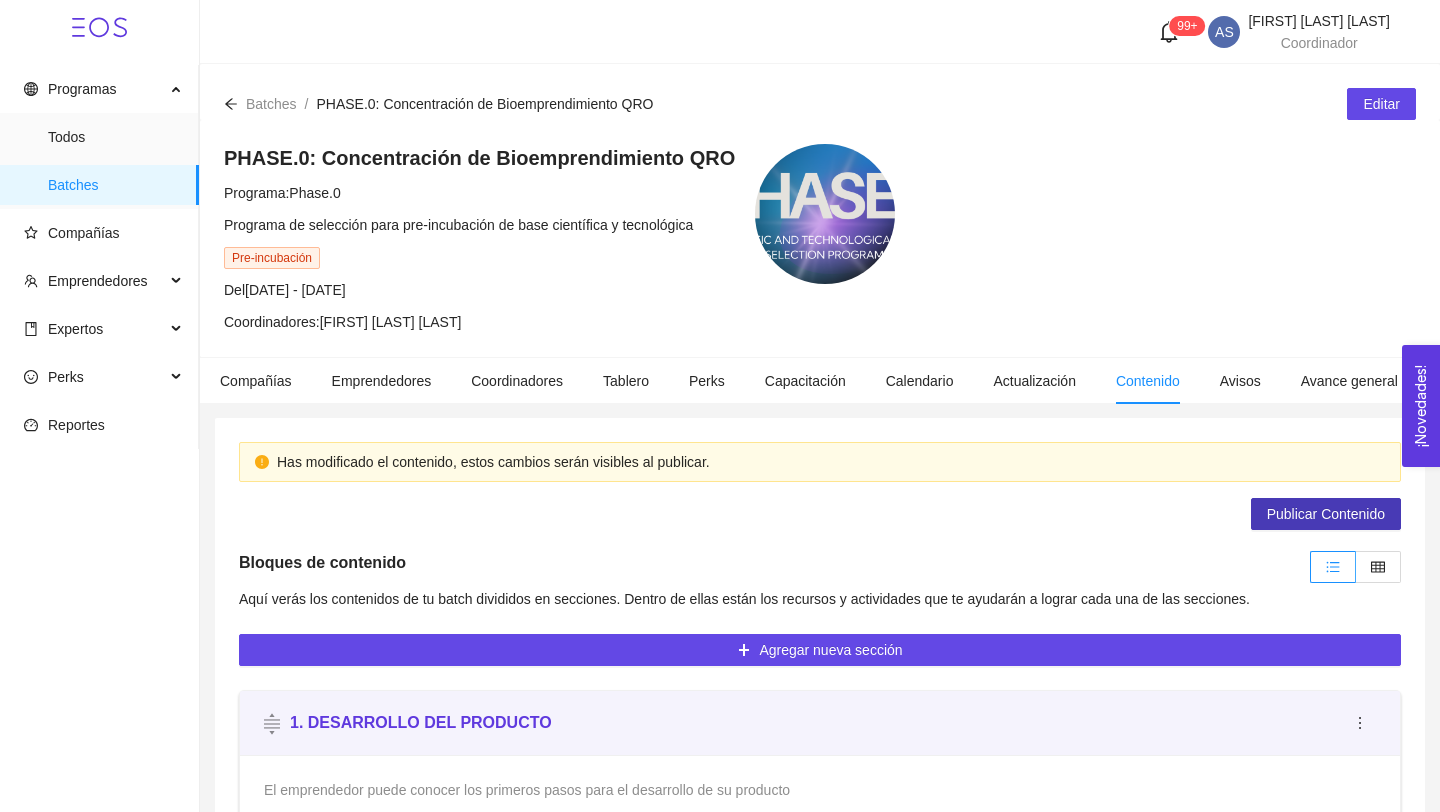 click on "Coordinadores" at bounding box center (517, 381) 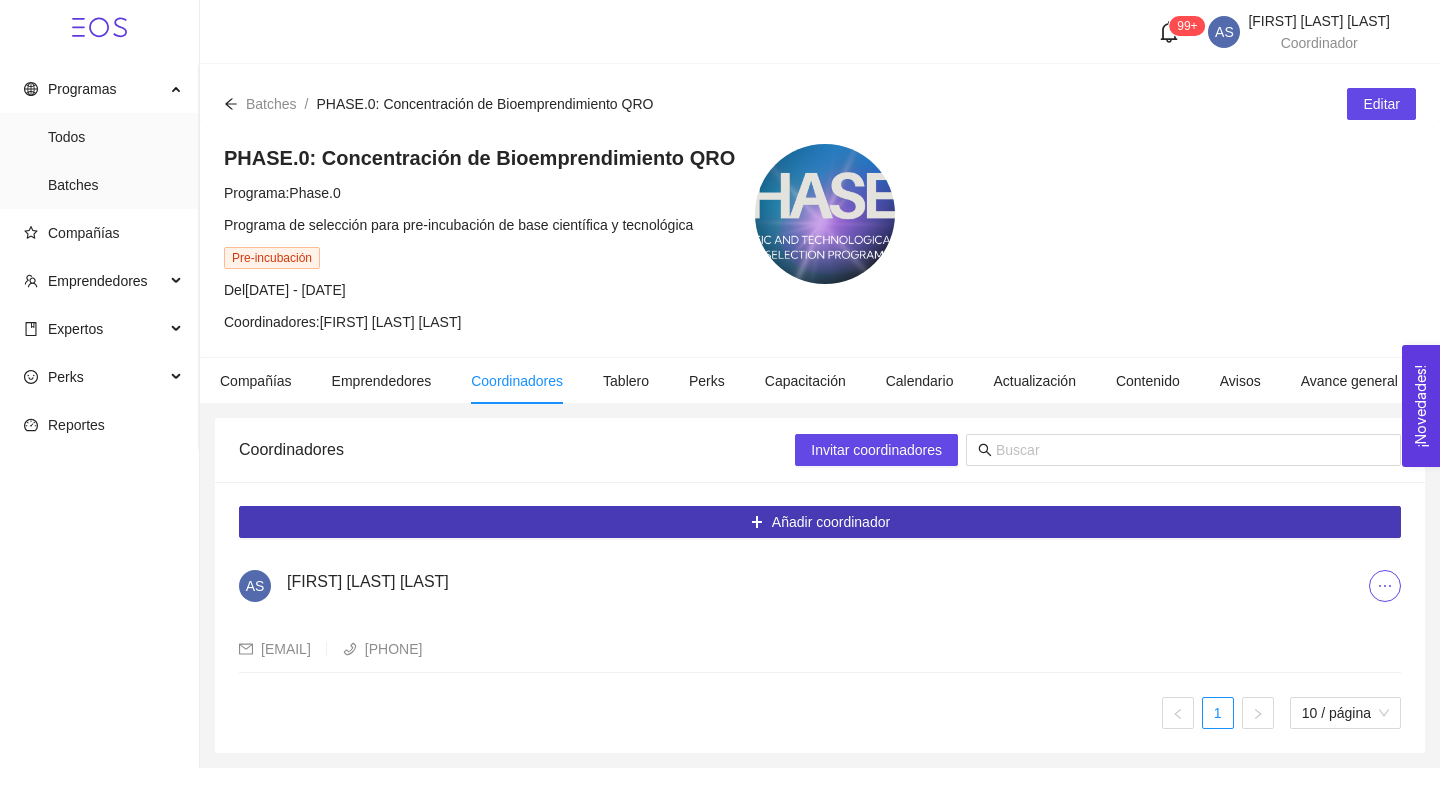 drag, startPoint x: 1283, startPoint y: 511, endPoint x: 871, endPoint y: 526, distance: 412.27298 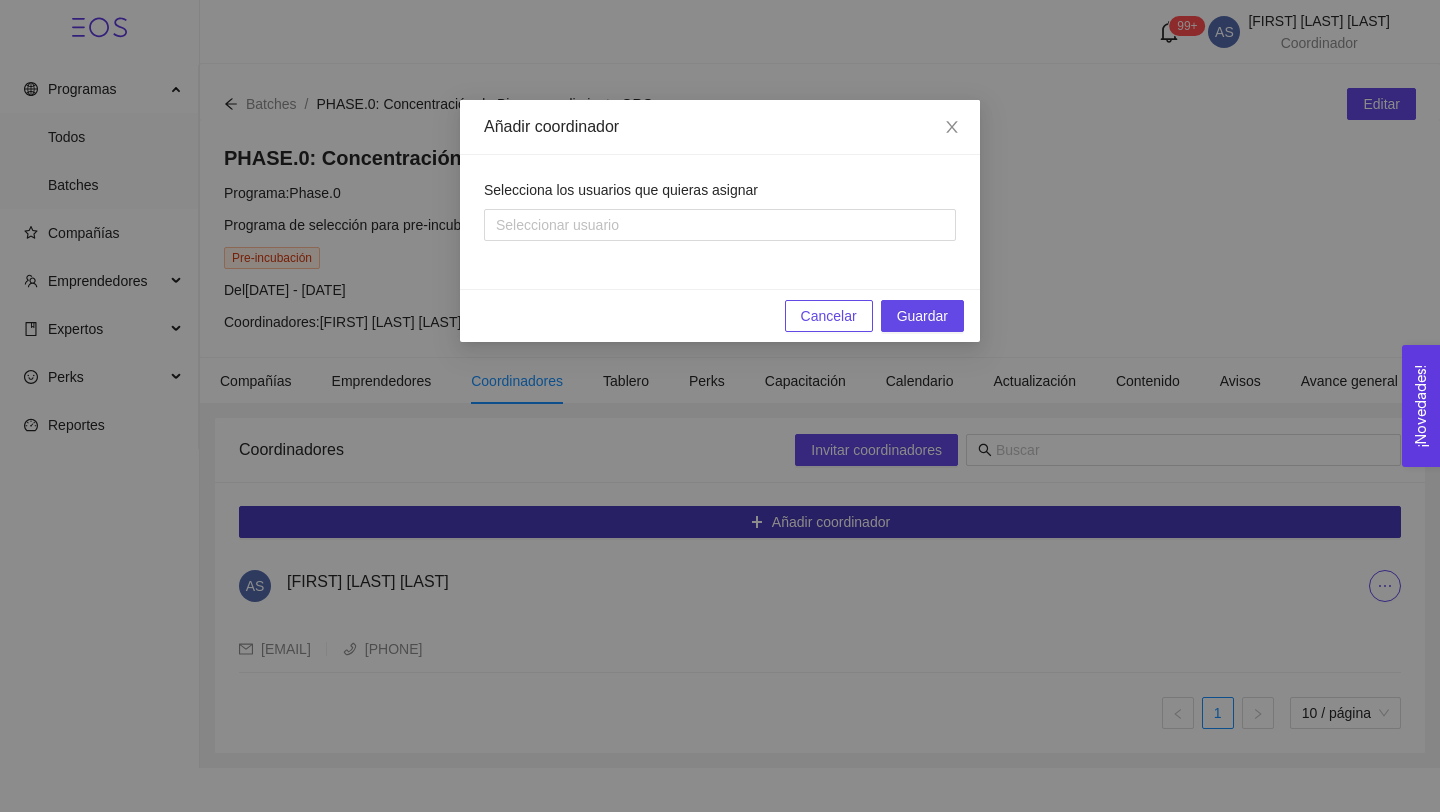 click at bounding box center (710, 225) 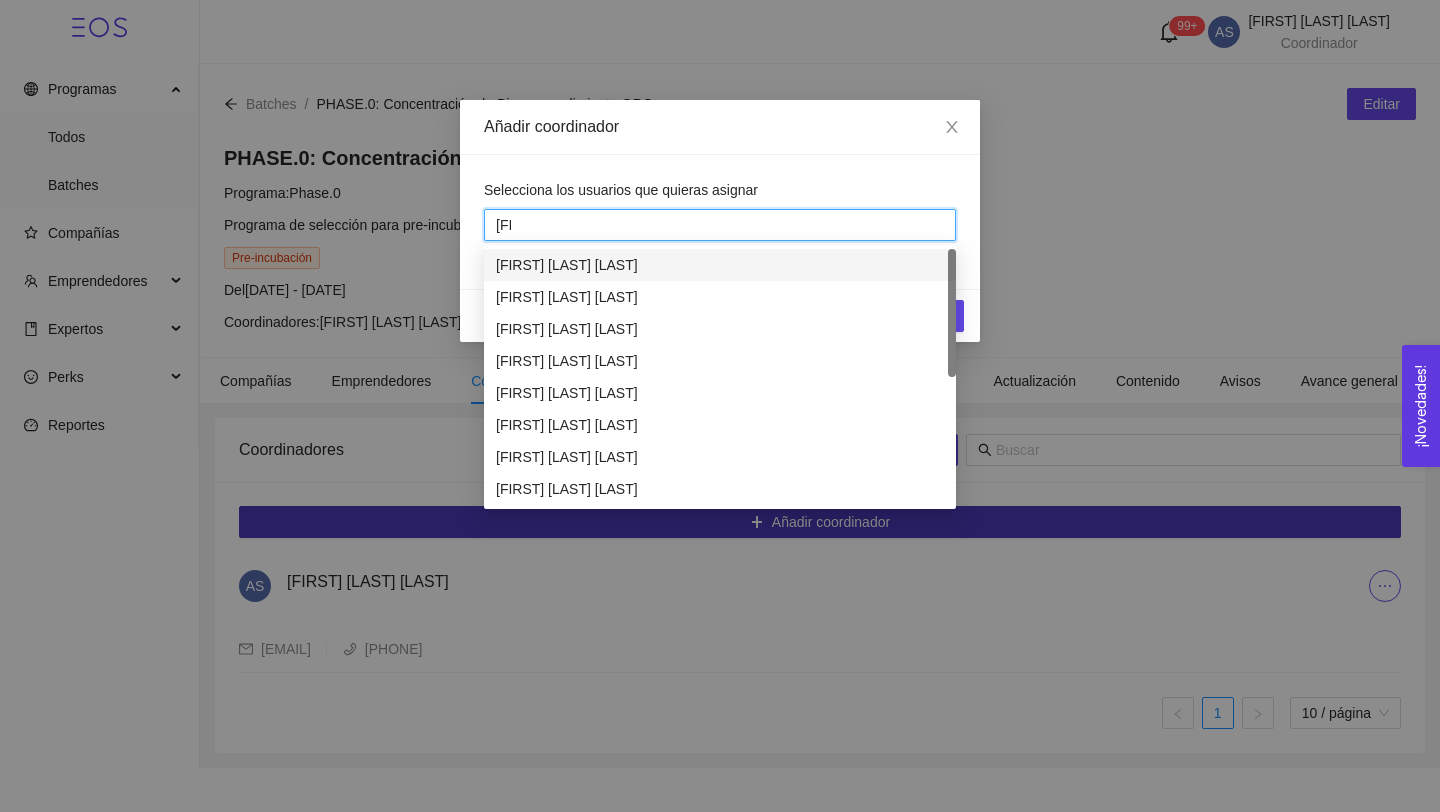 type on "[FIRST]" 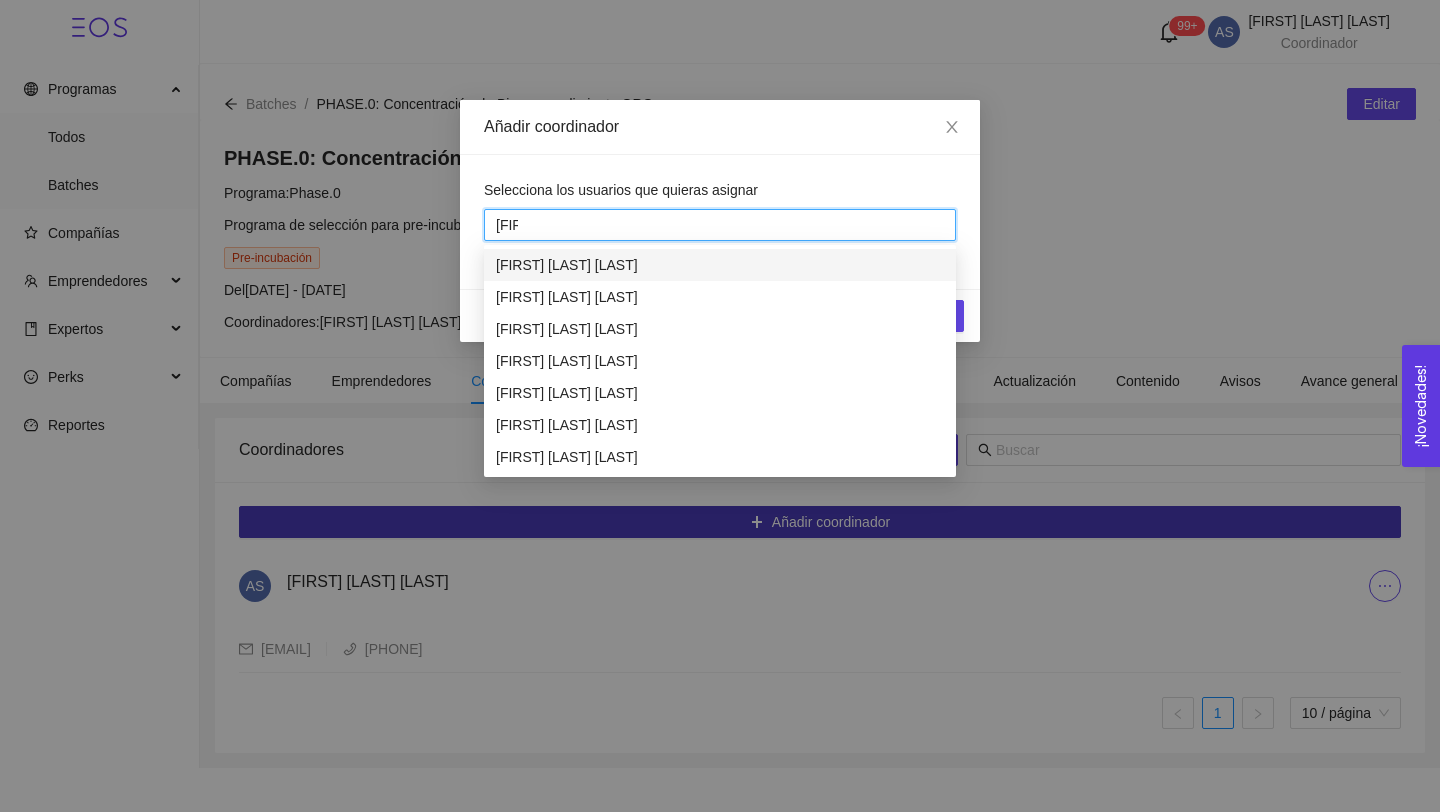 click on "[FIRST] [LAST] [LAST]" at bounding box center [720, 457] 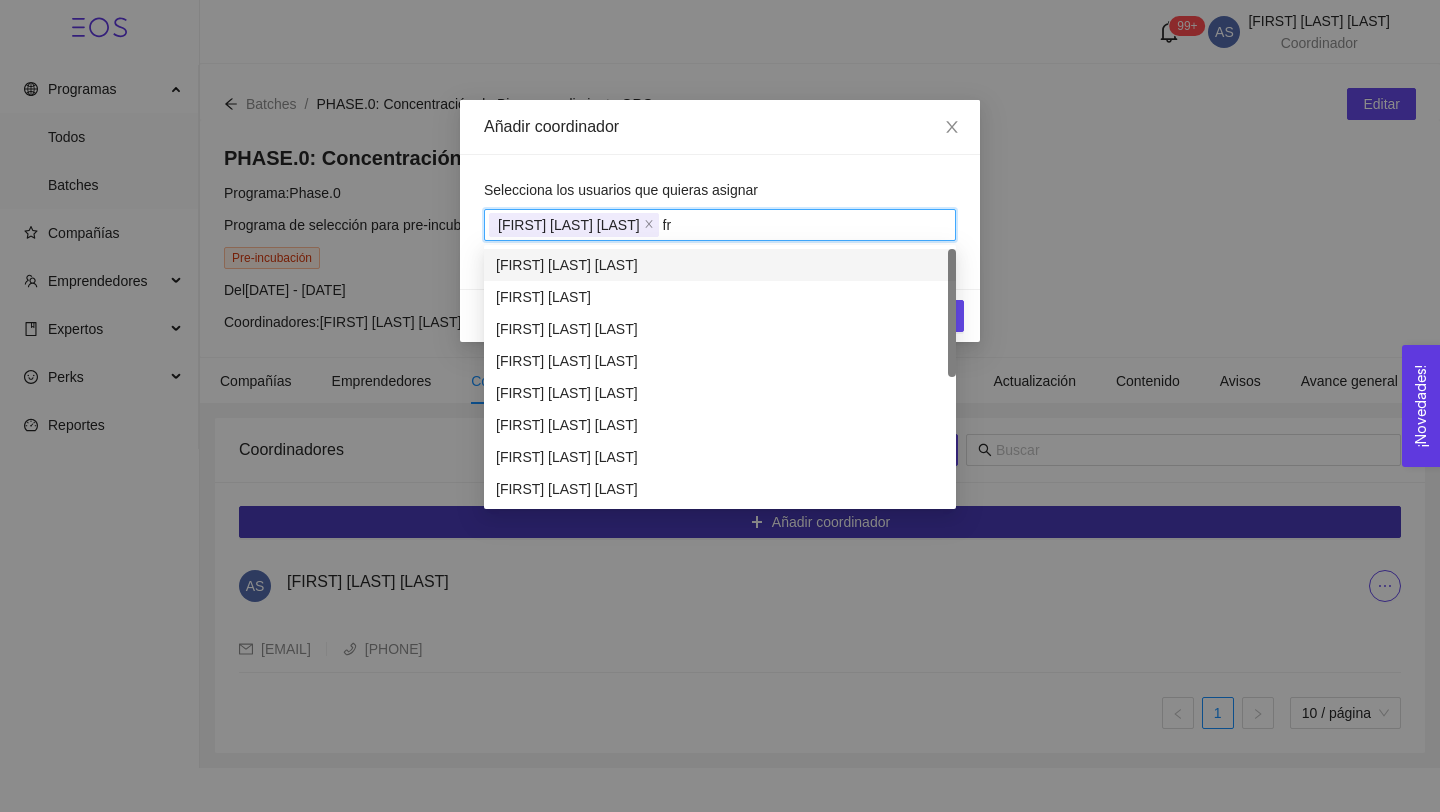 type on "f" 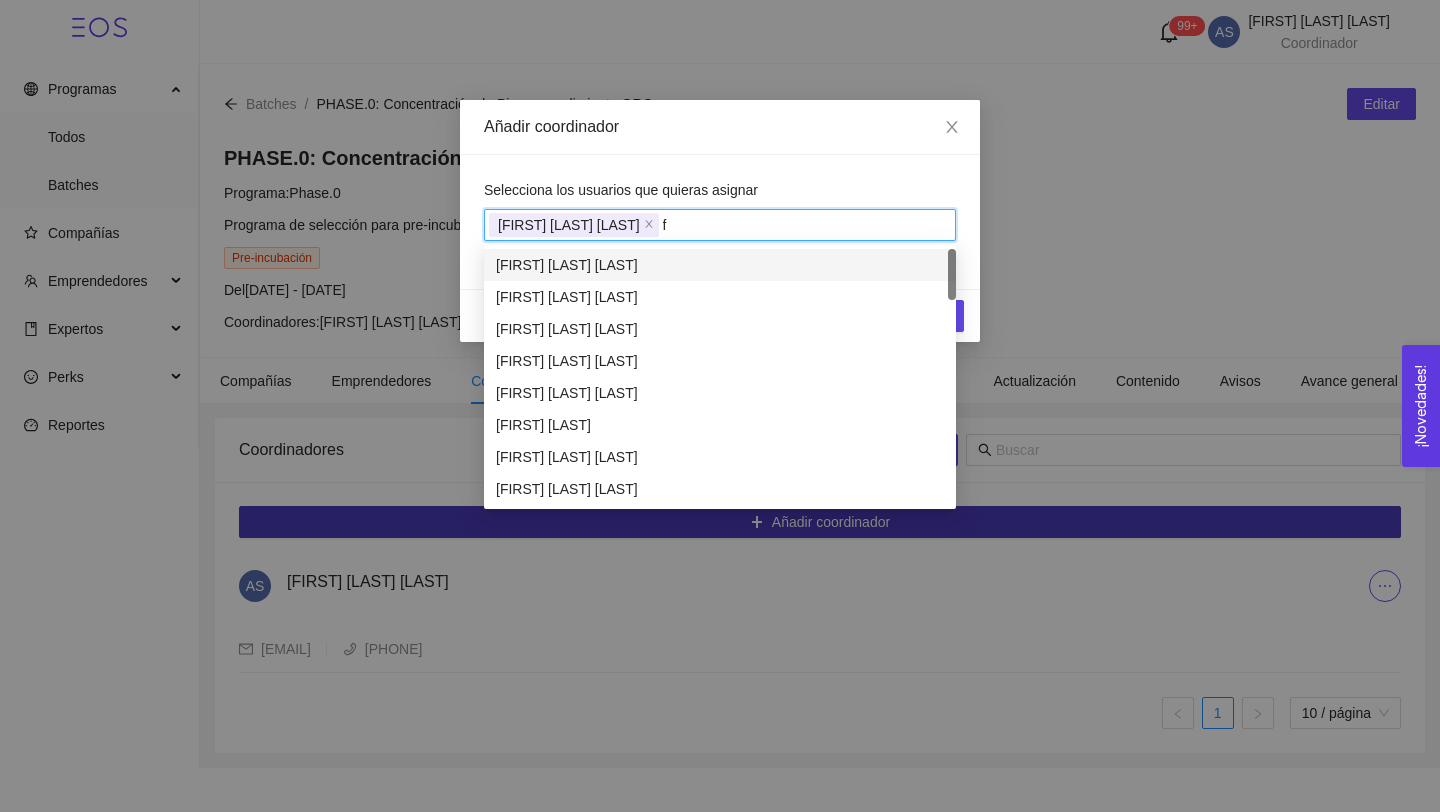 type 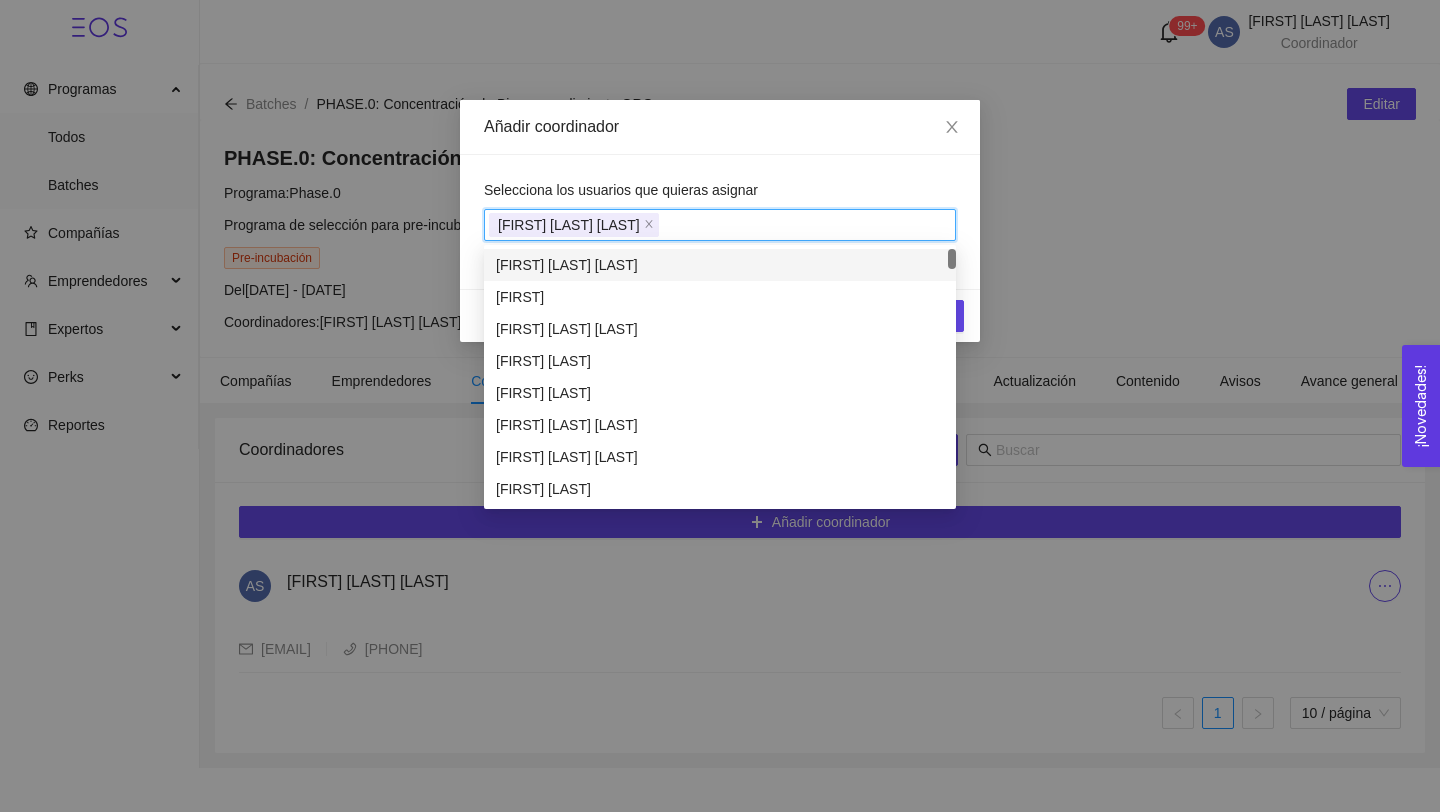 drag, startPoint x: 871, startPoint y: 526, endPoint x: 850, endPoint y: 168, distance: 358.6154 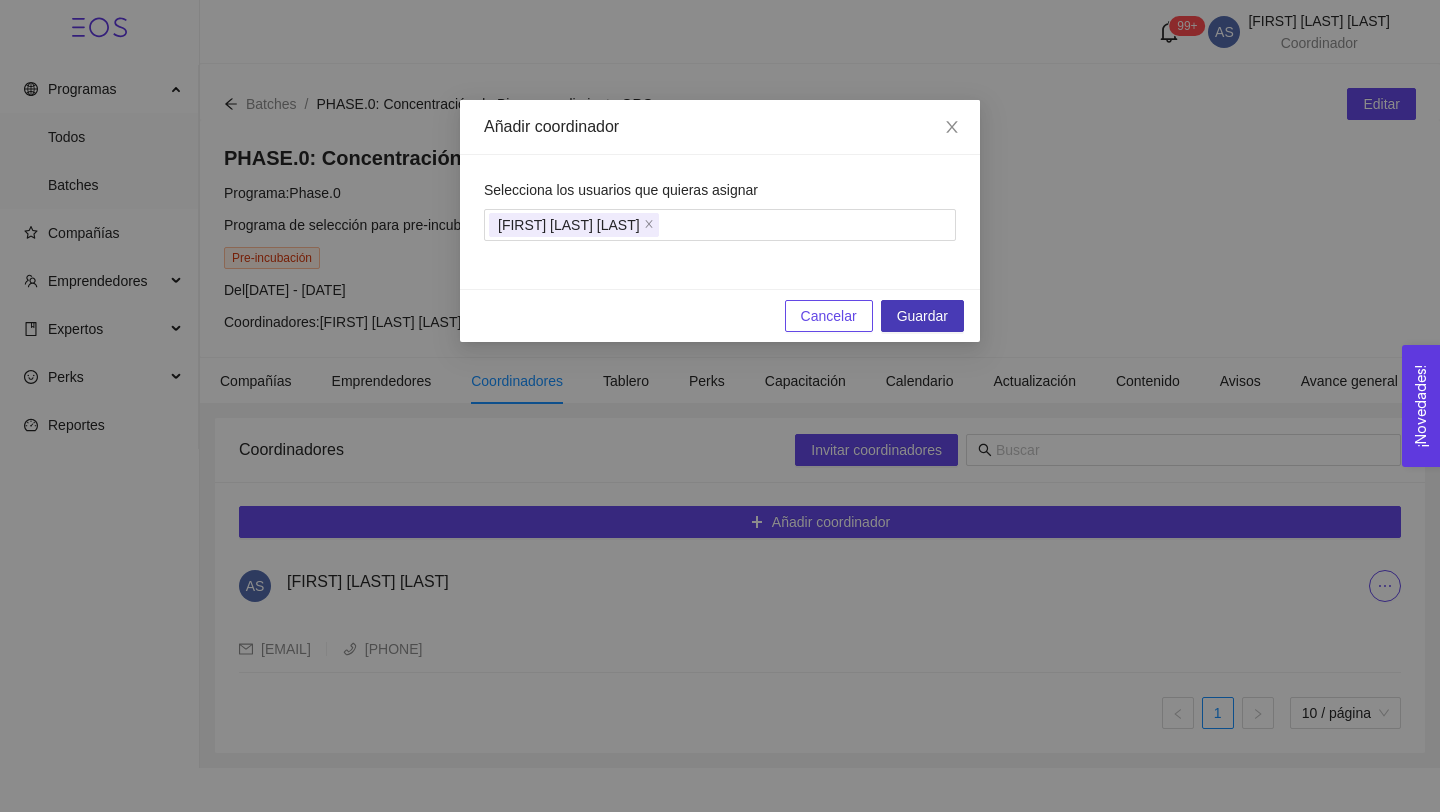 click on "Guardar" at bounding box center (922, 316) 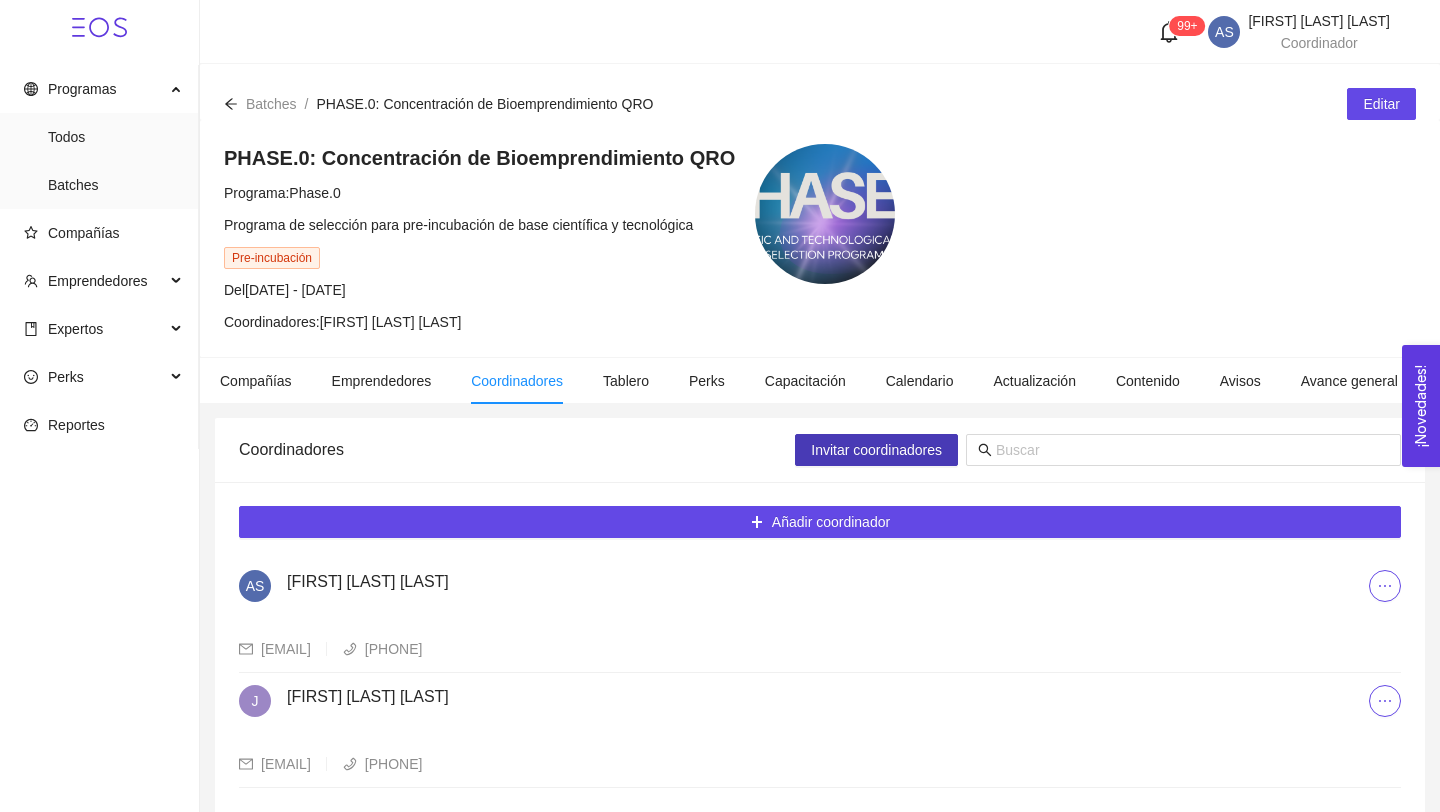 click on "Invitar coordinadores" at bounding box center (876, 450) 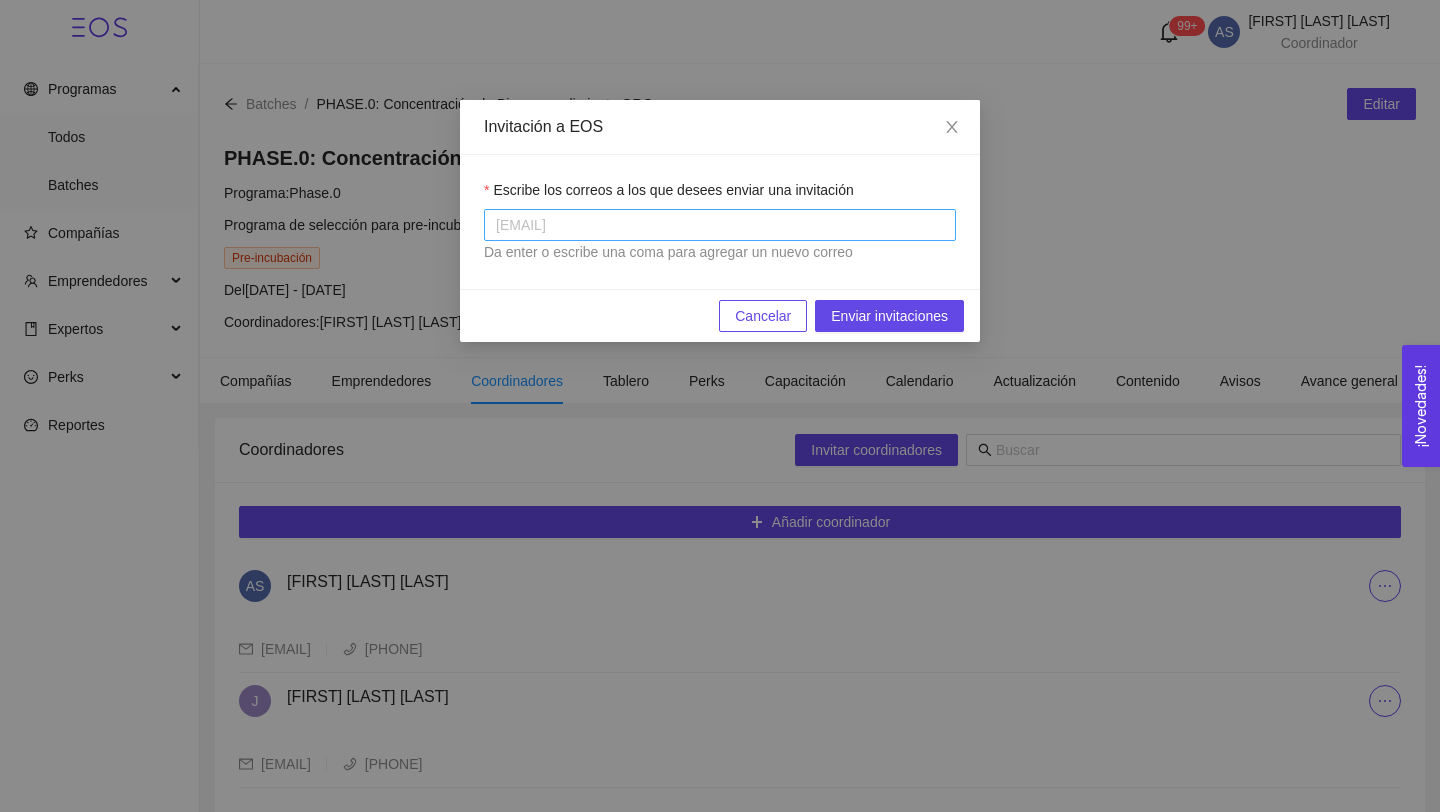 click at bounding box center [720, 225] 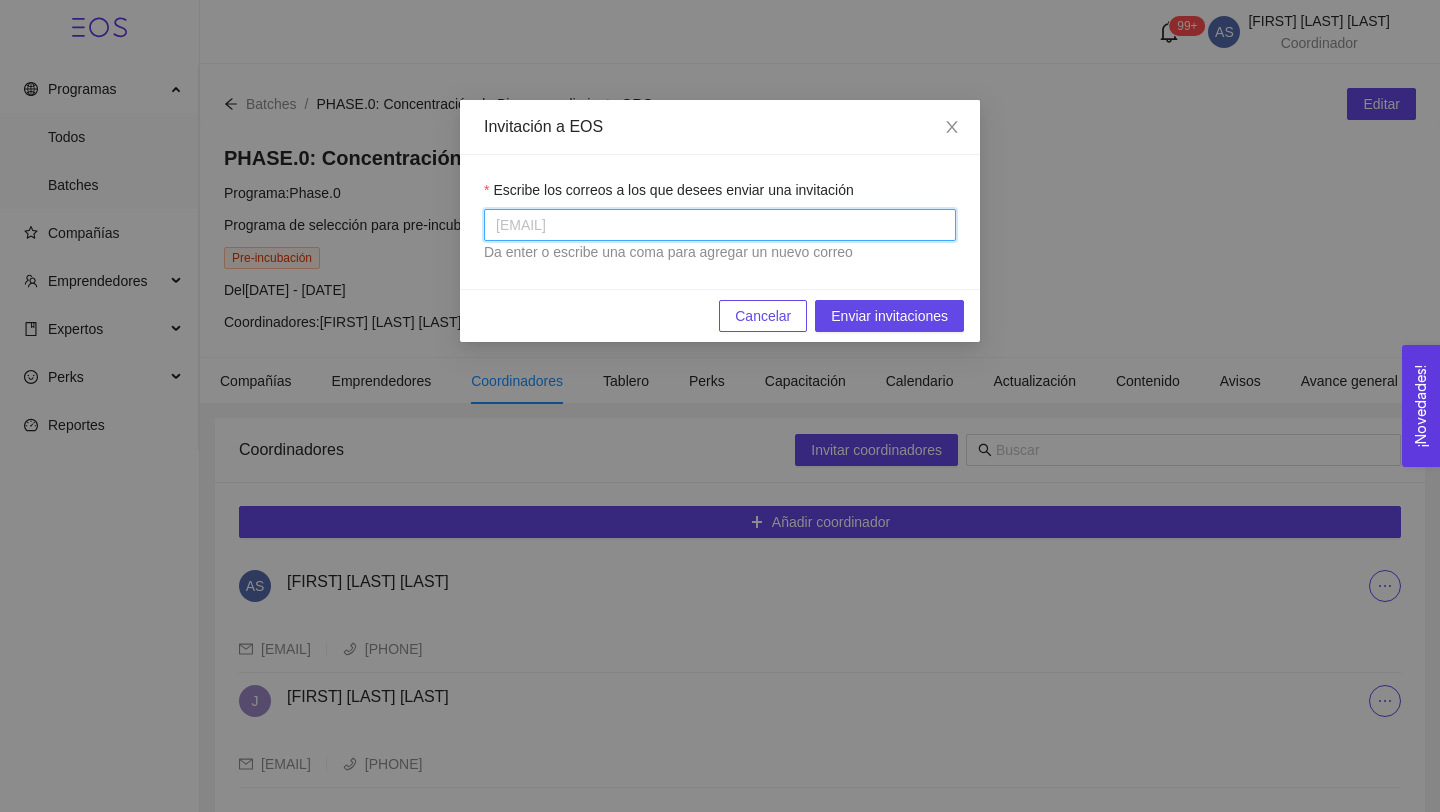 paste on "[EMAIL]" 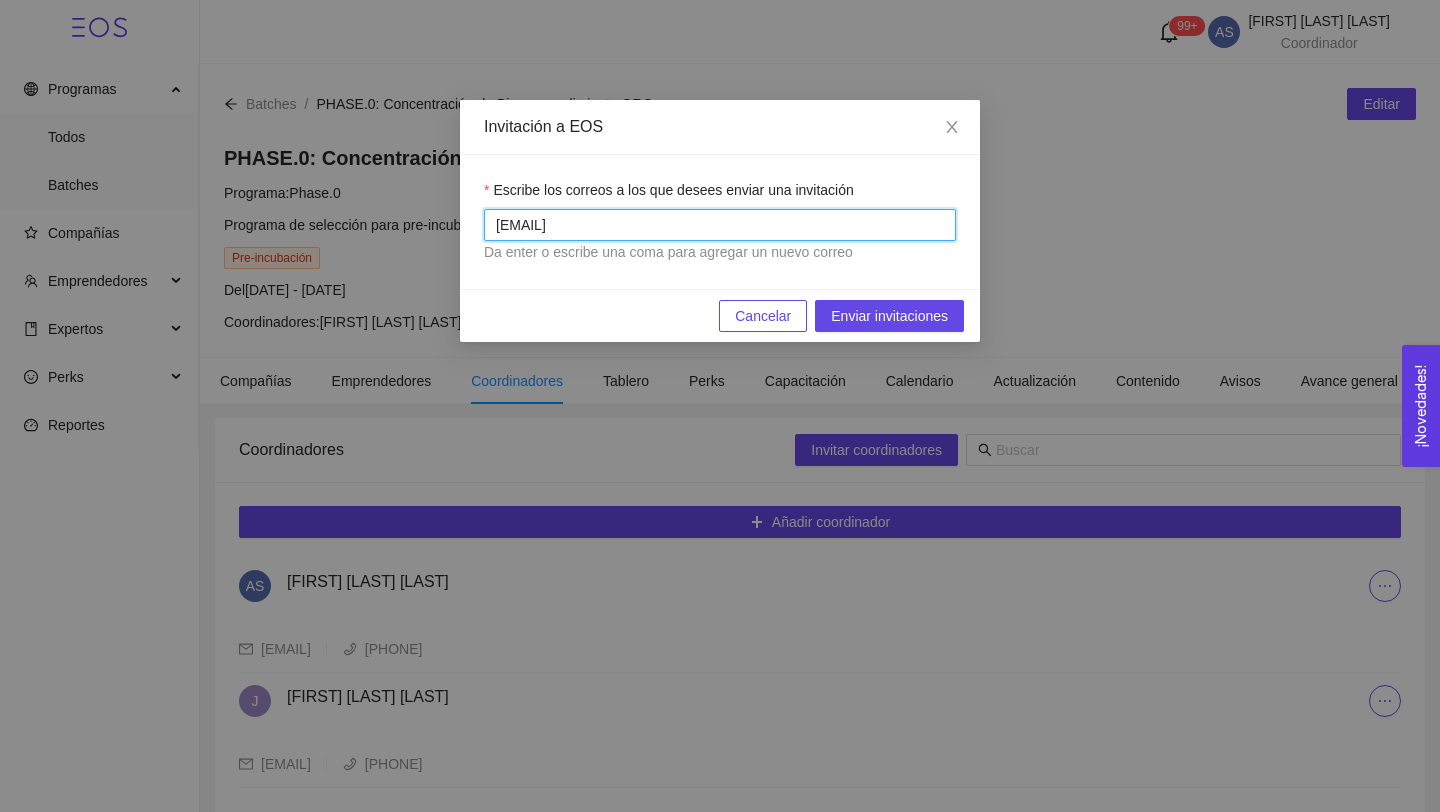 type on "[EMAIL]" 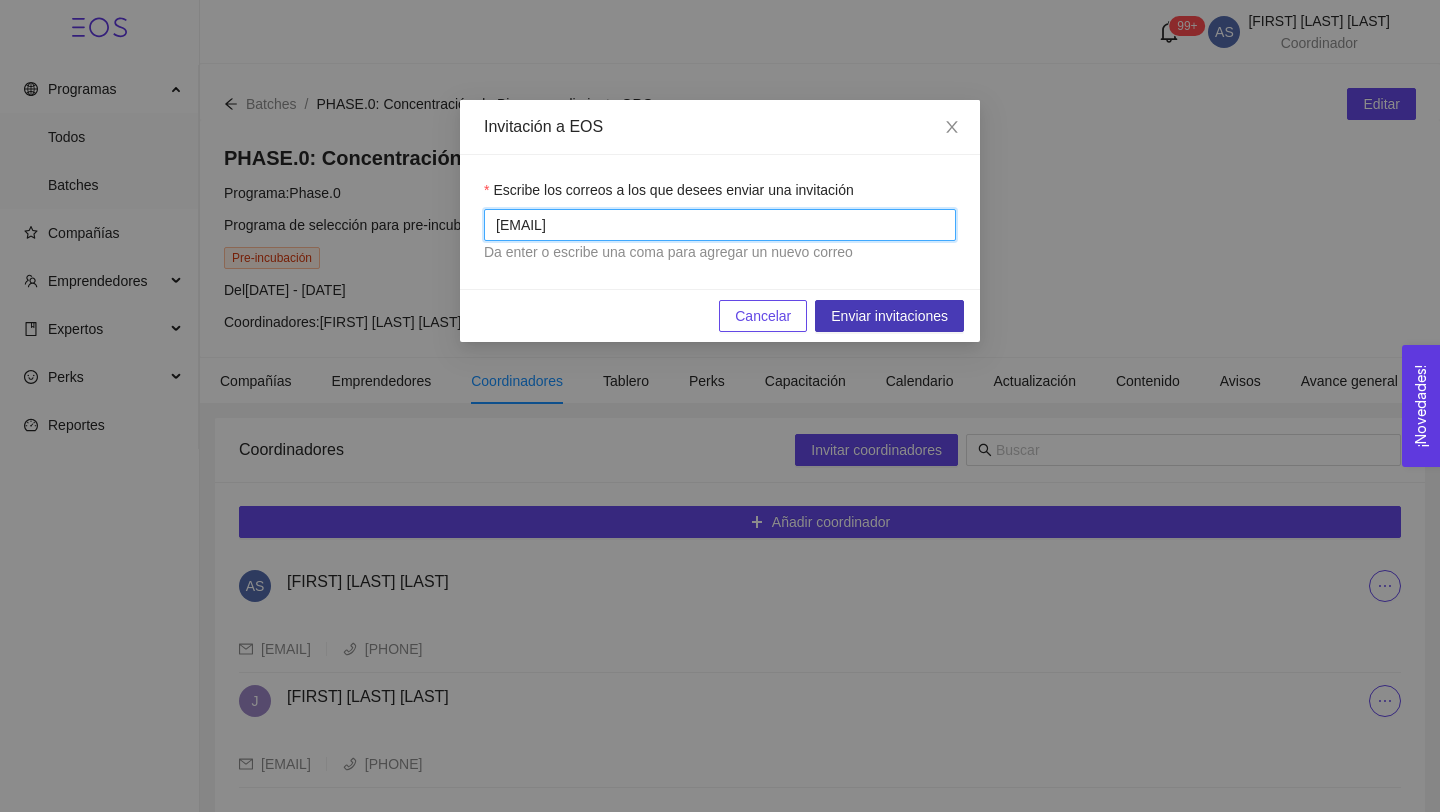 type 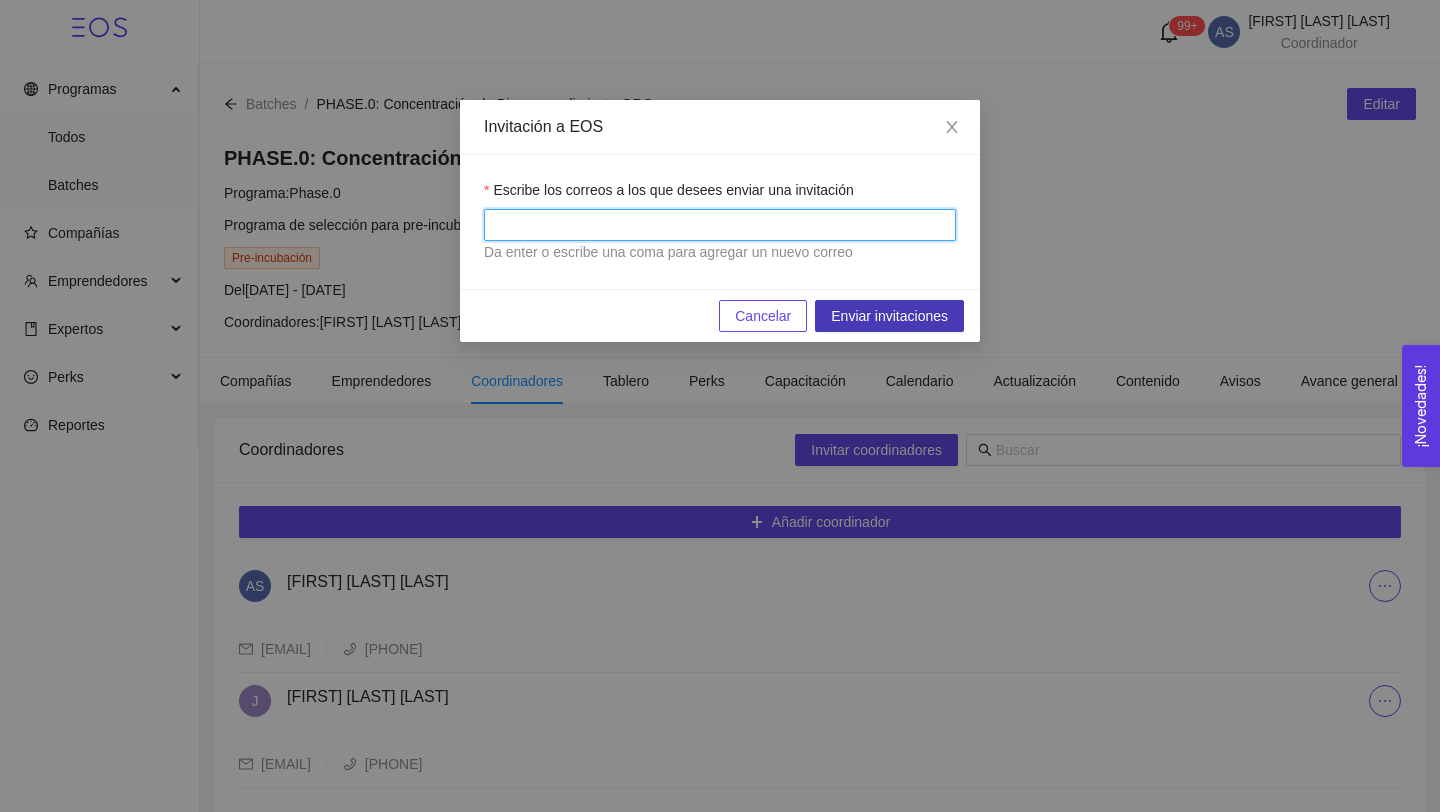 click on "Enviar invitaciones" at bounding box center [889, 316] 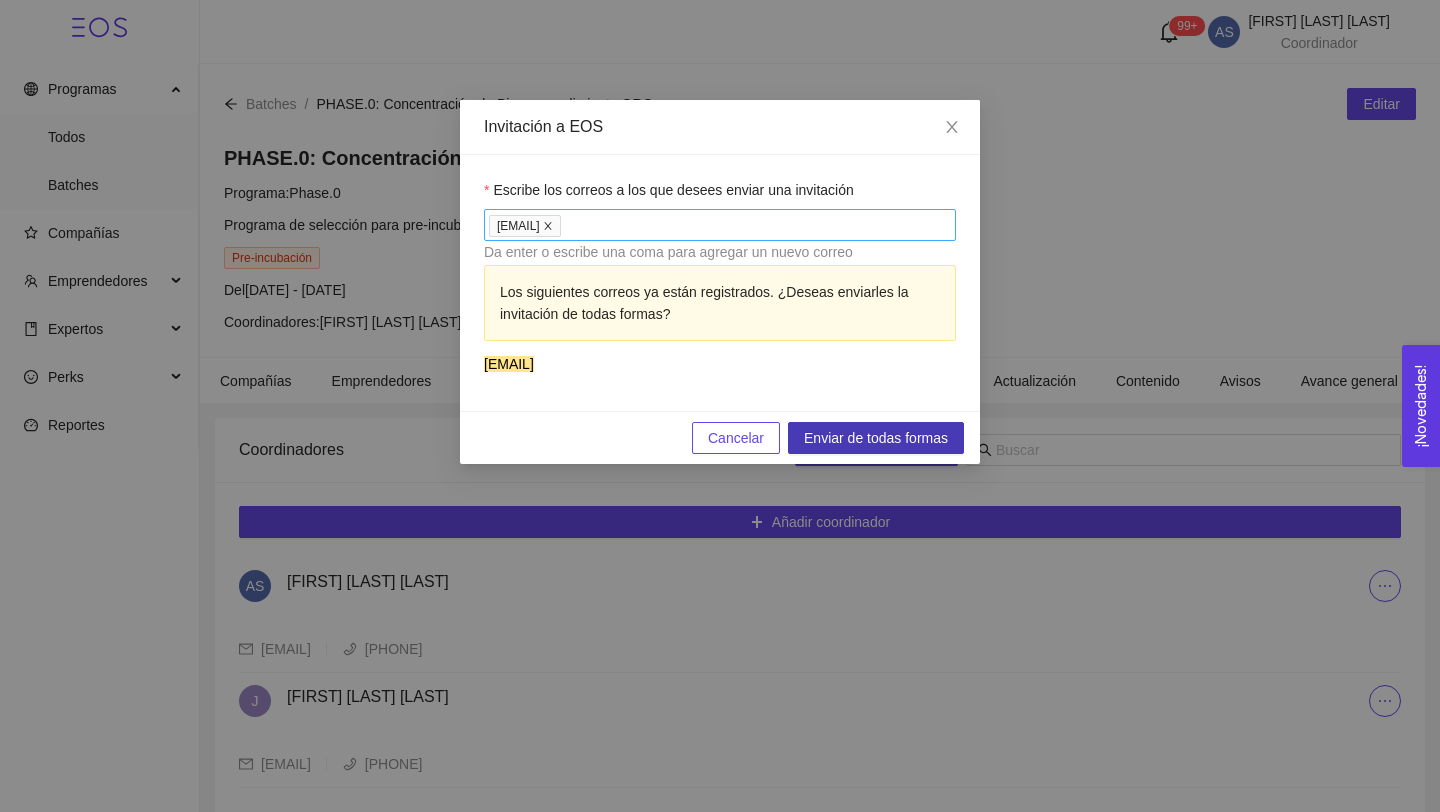 drag, startPoint x: 563, startPoint y: 228, endPoint x: 631, endPoint y: 223, distance: 68.18358 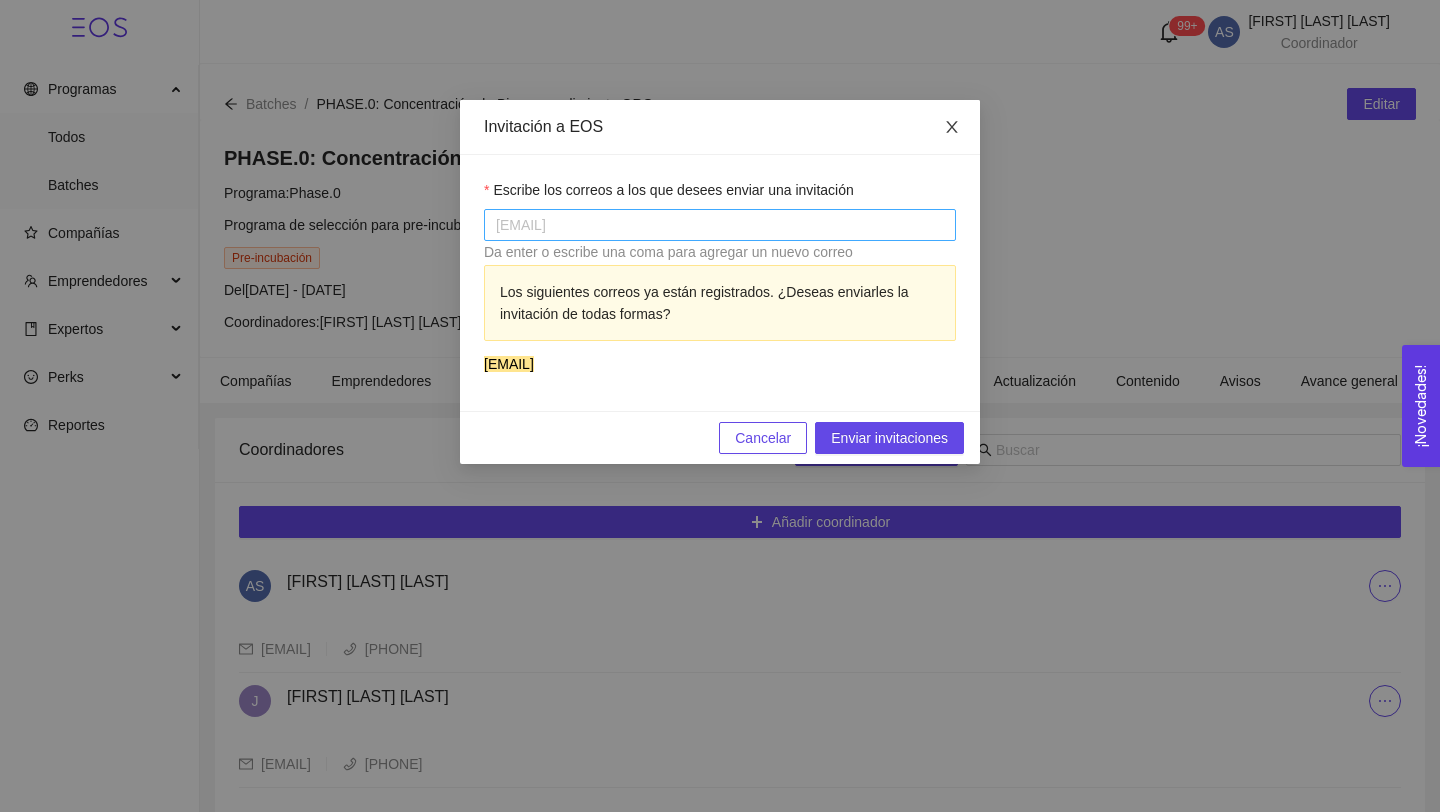 drag, startPoint x: 631, startPoint y: 223, endPoint x: 948, endPoint y: 133, distance: 329.52844 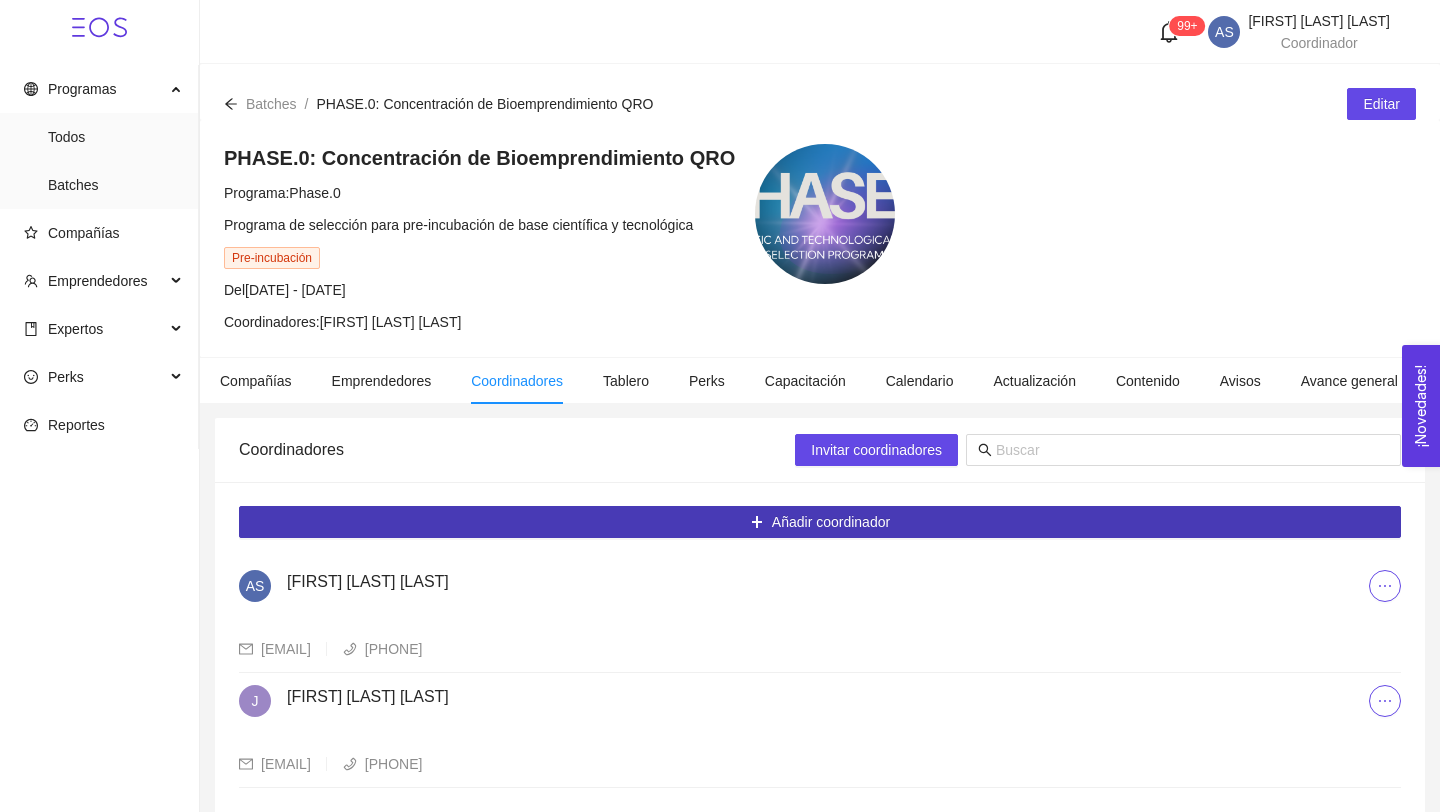 click on "Añadir coordinador" at bounding box center [831, 522] 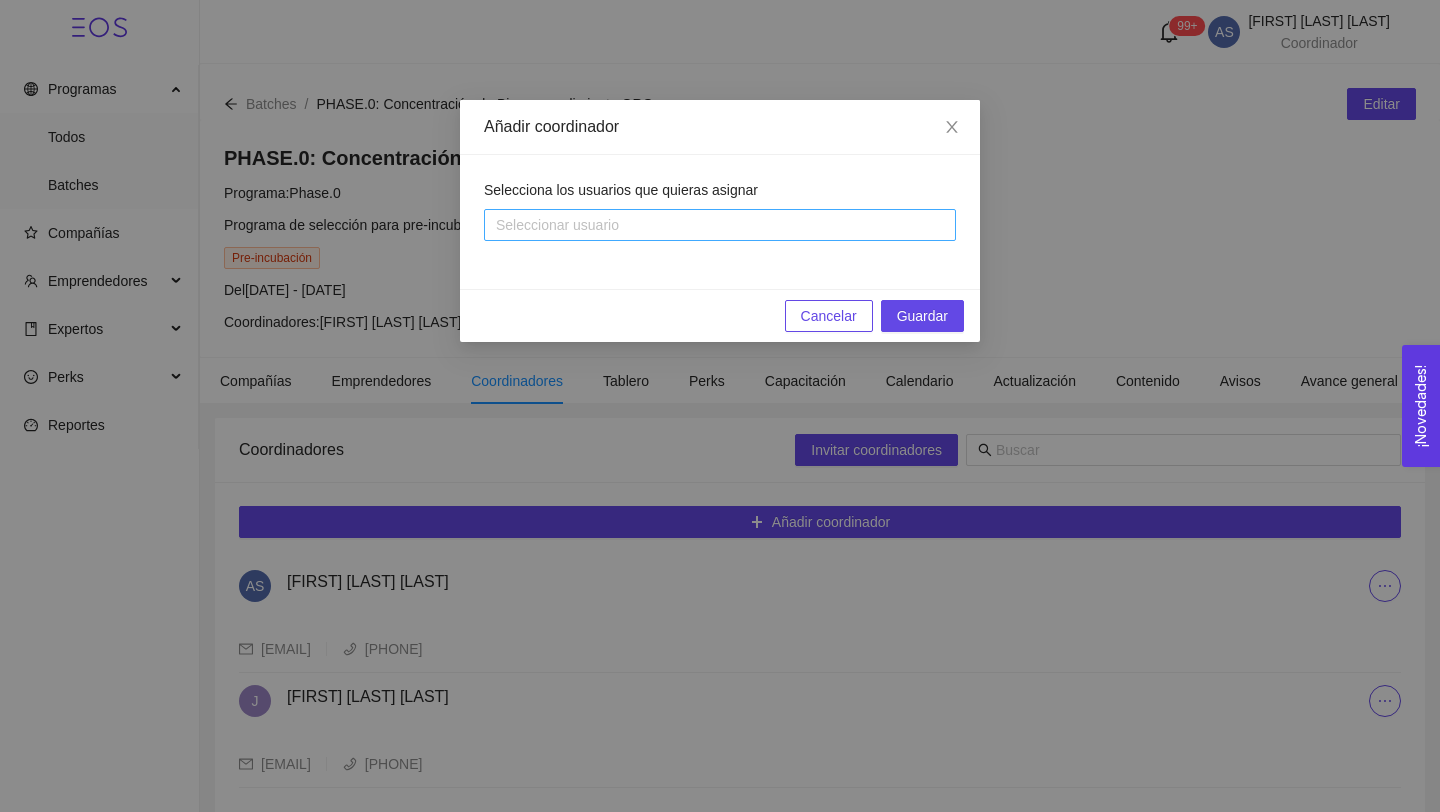 drag, startPoint x: 948, startPoint y: 133, endPoint x: 586, endPoint y: 216, distance: 371.3933 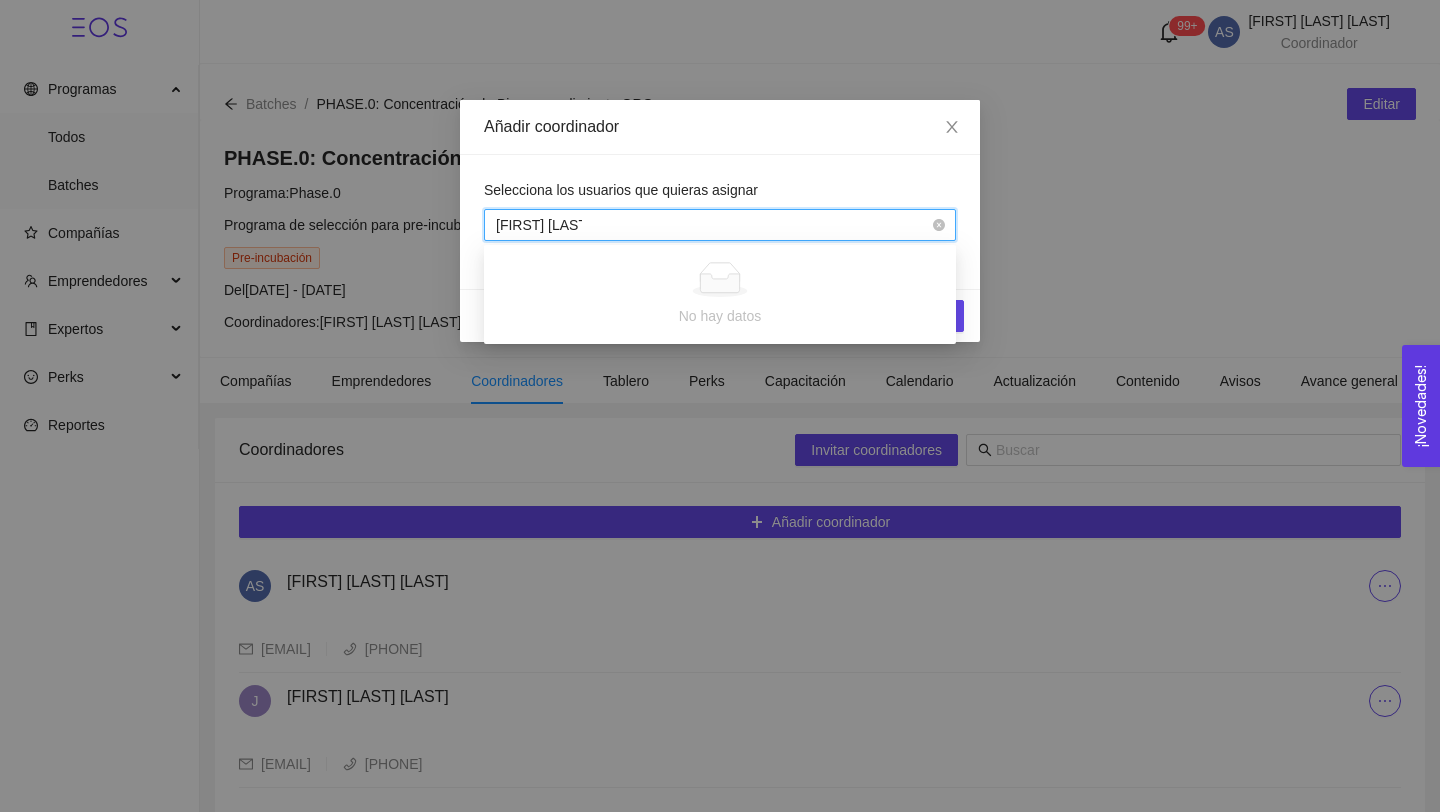 type on "[FIRST] [LAST]" 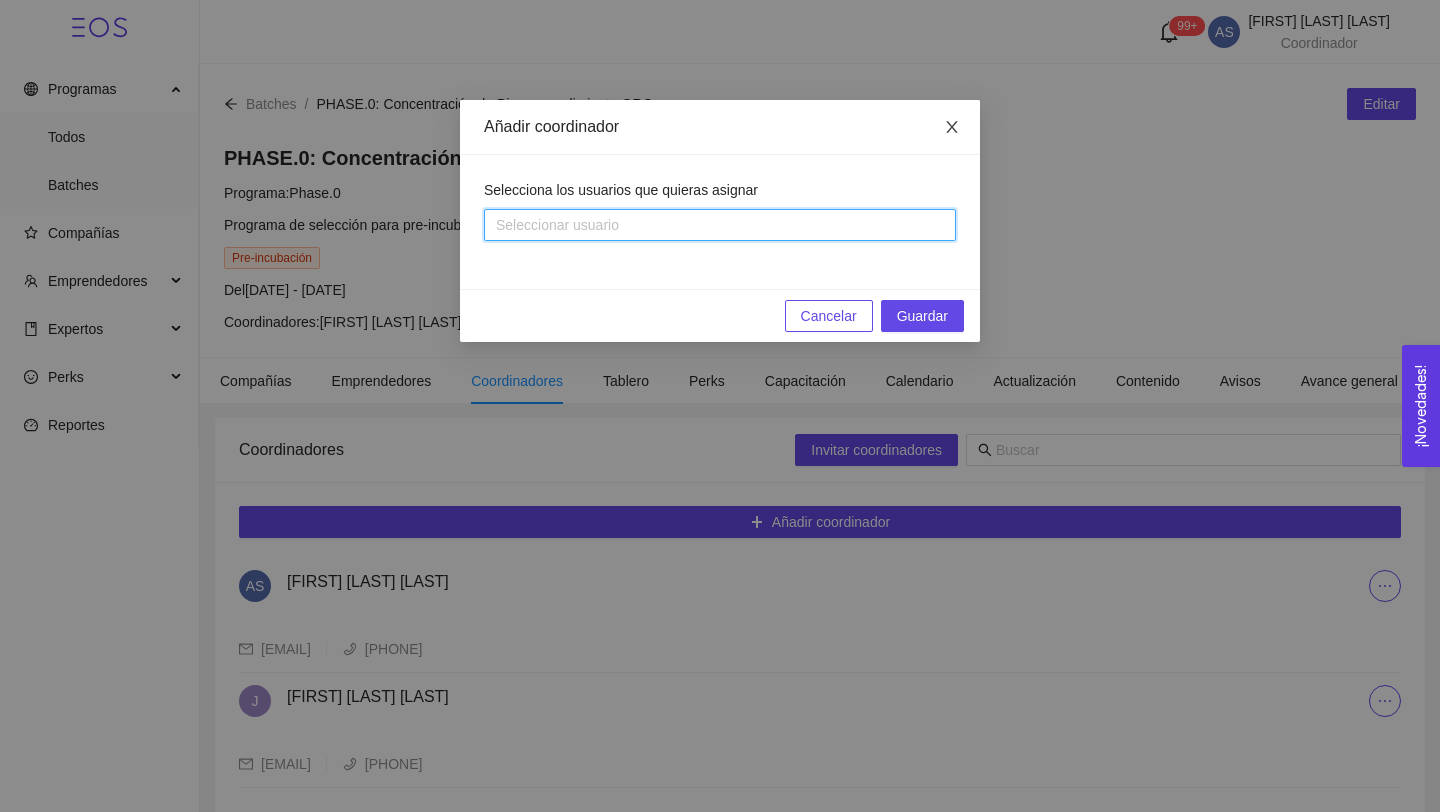 click 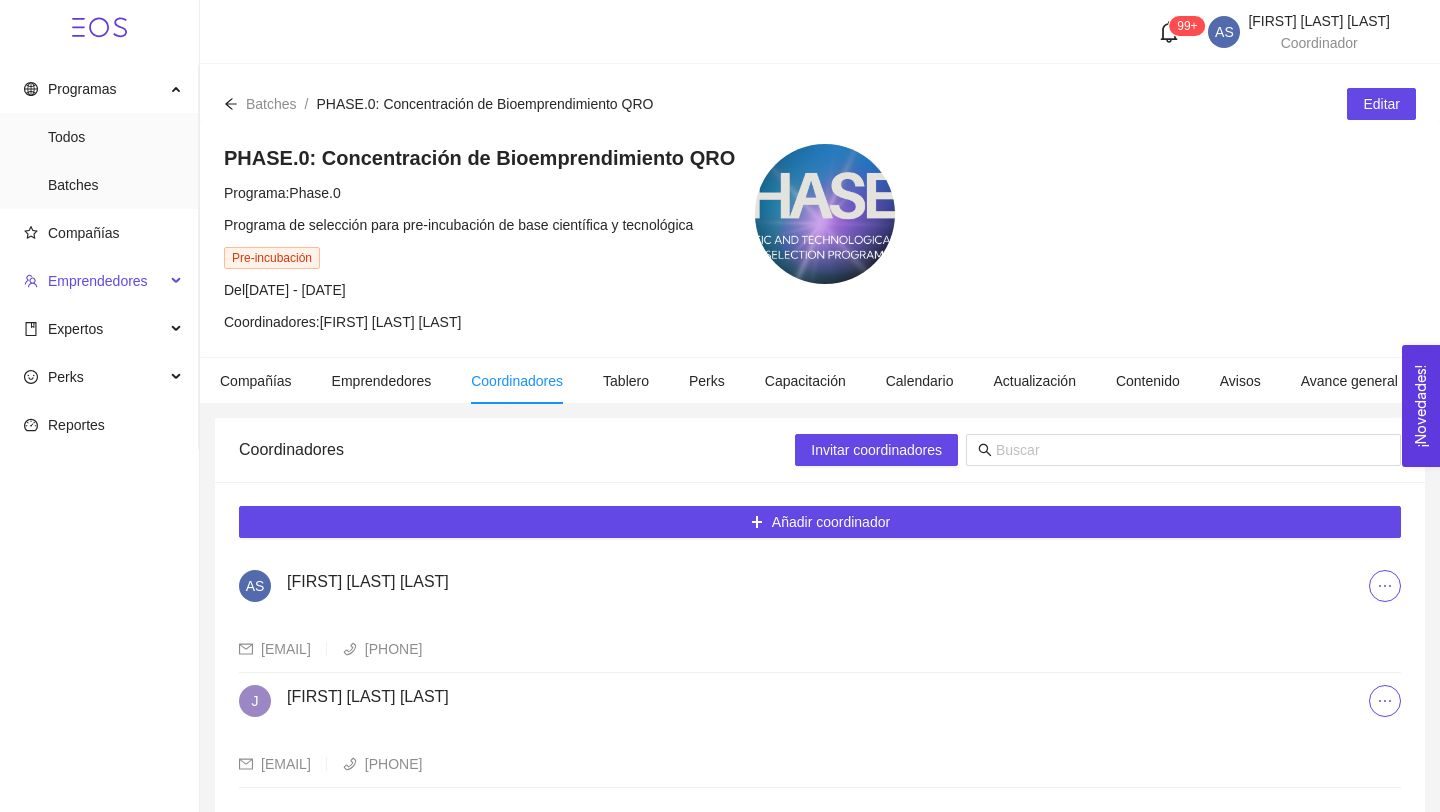 drag, startPoint x: 953, startPoint y: 134, endPoint x: 117, endPoint y: 280, distance: 848.6531 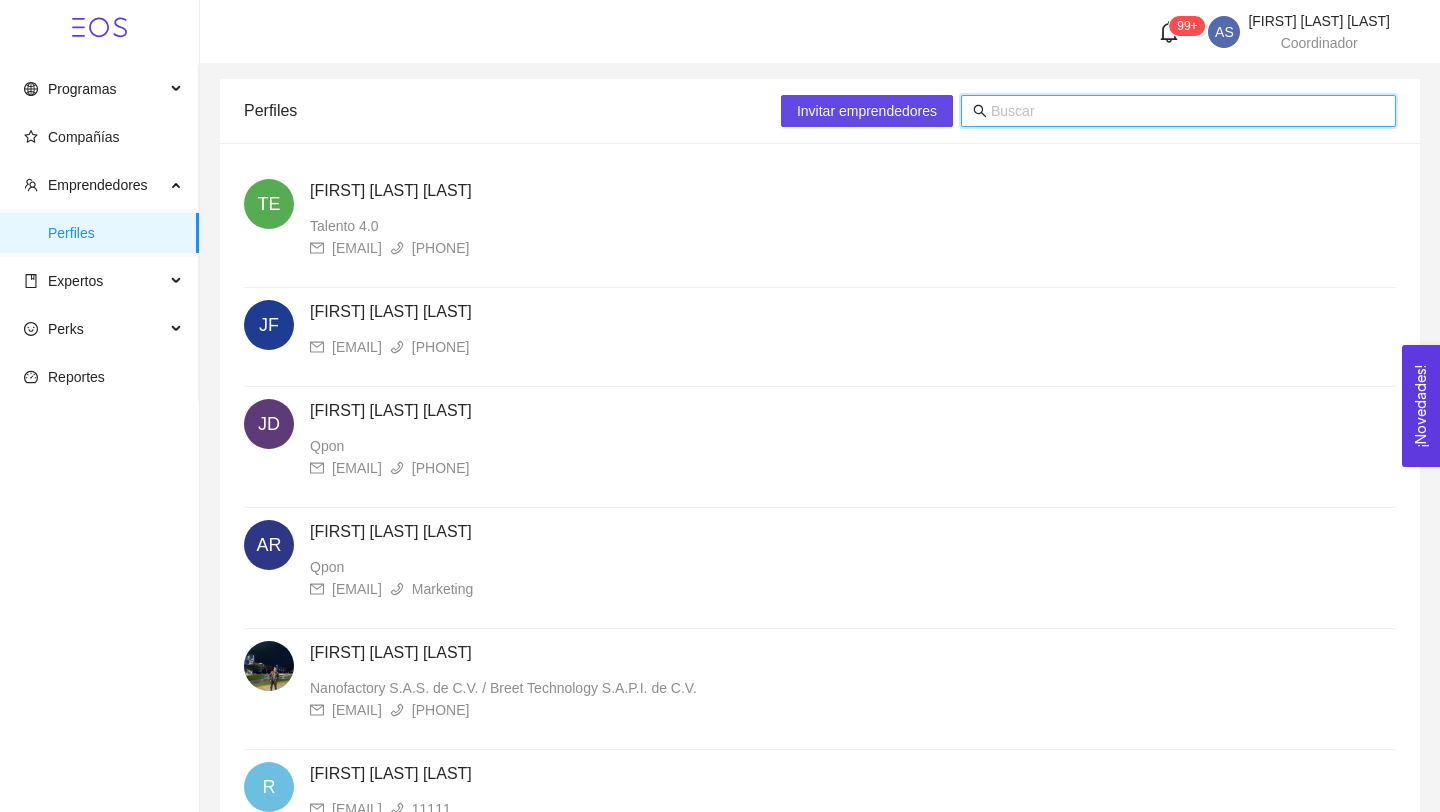 drag, startPoint x: 117, startPoint y: 280, endPoint x: 1047, endPoint y: 106, distance: 946.1374 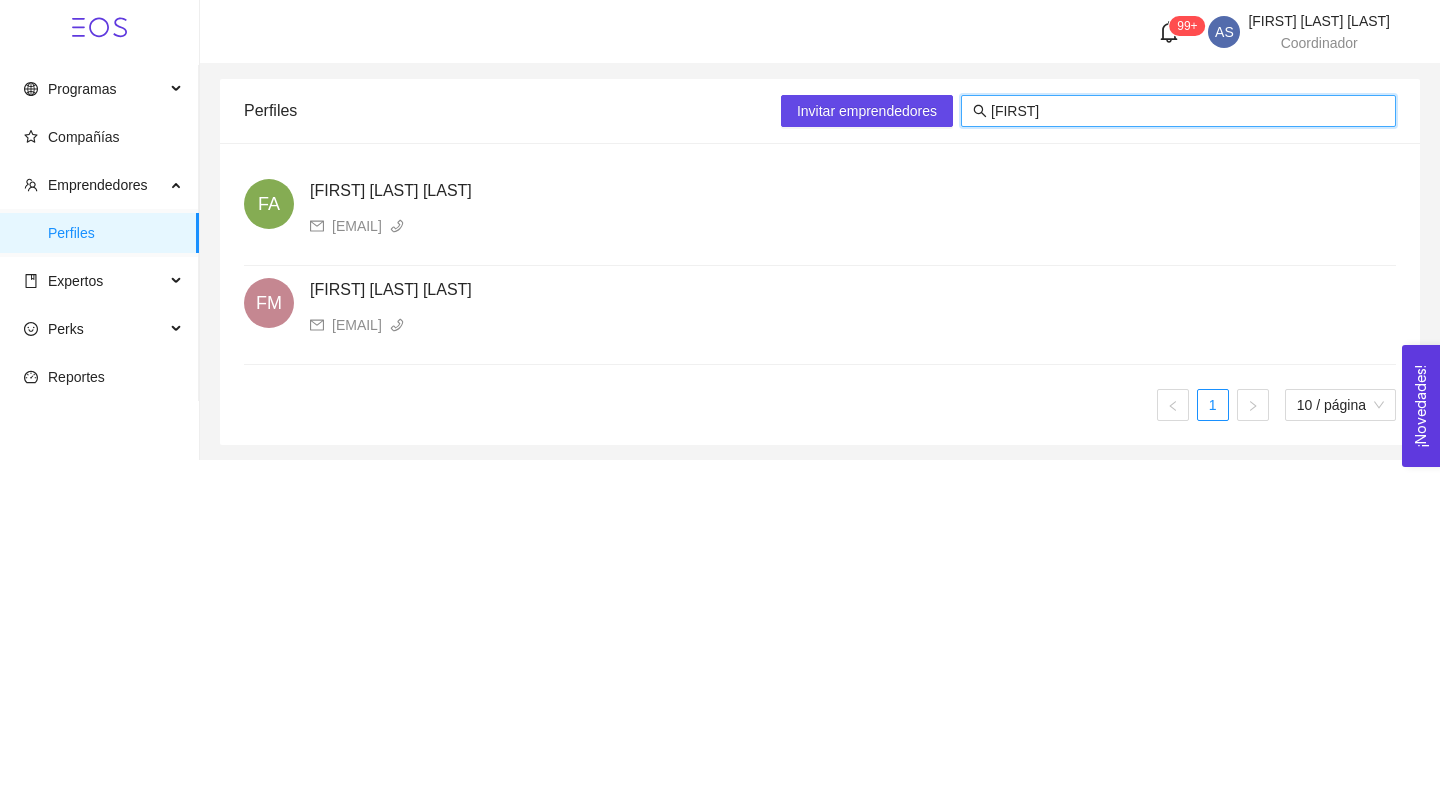 type on "[FIRST]" 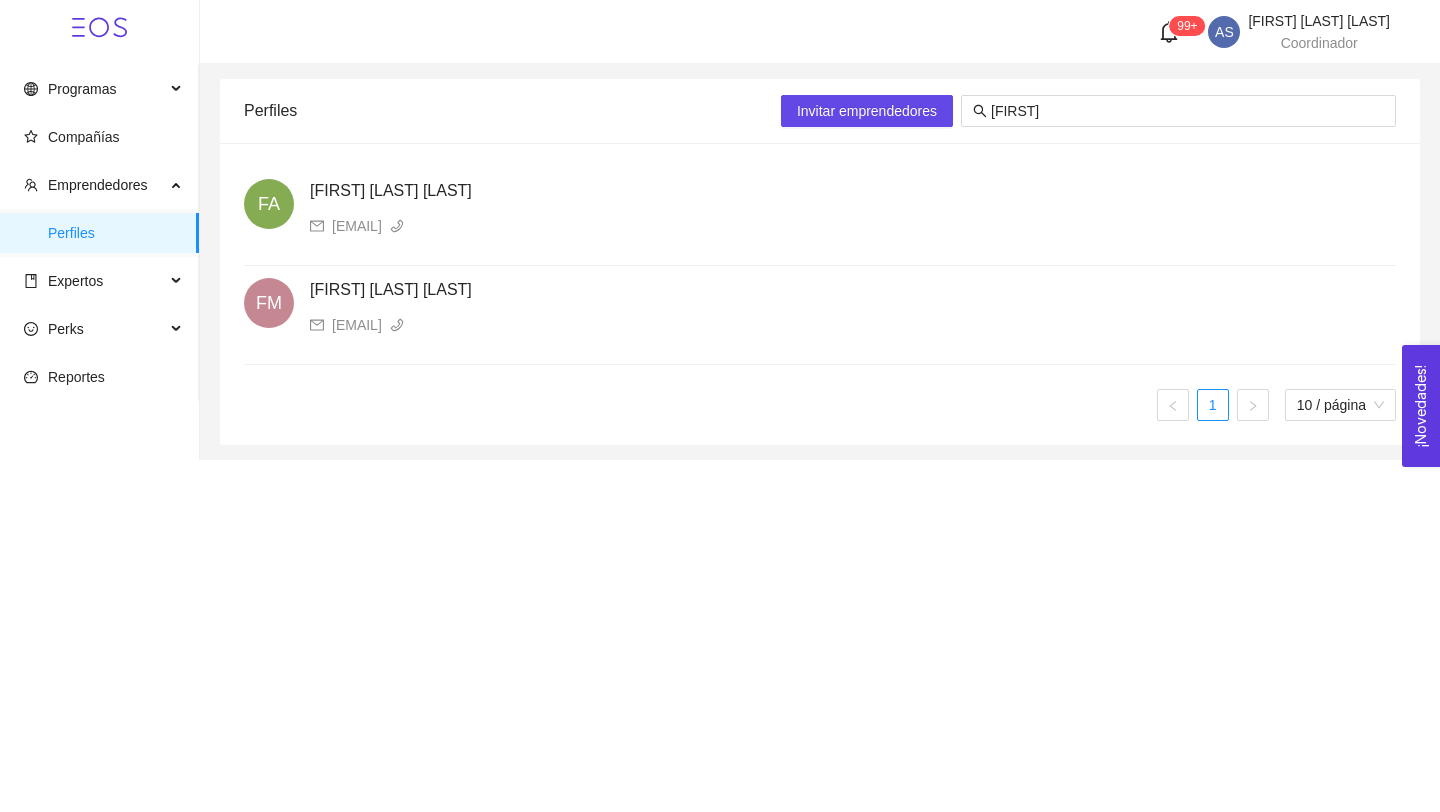 click on "Emprendedores" at bounding box center [98, 185] 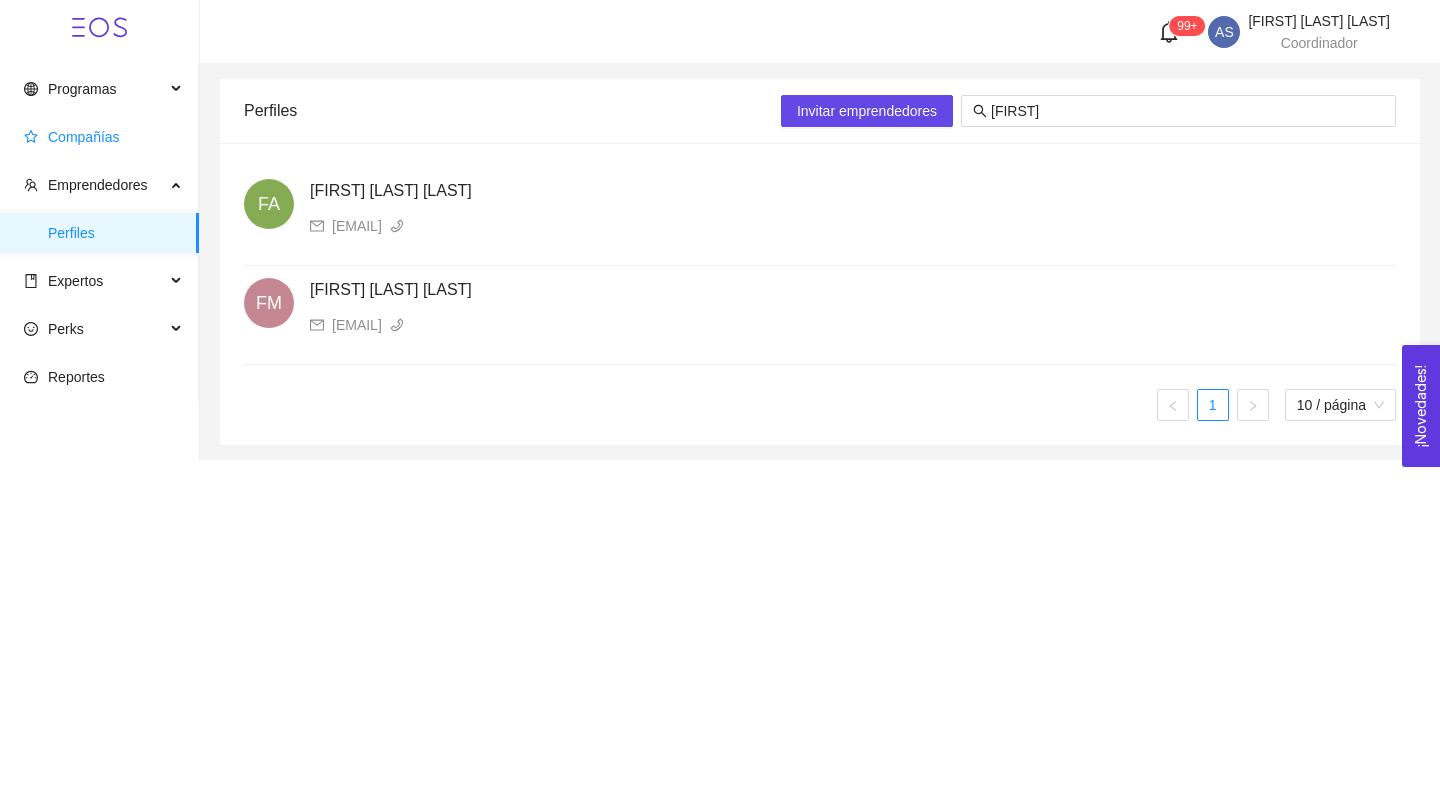 click on "Compañías" at bounding box center [103, 137] 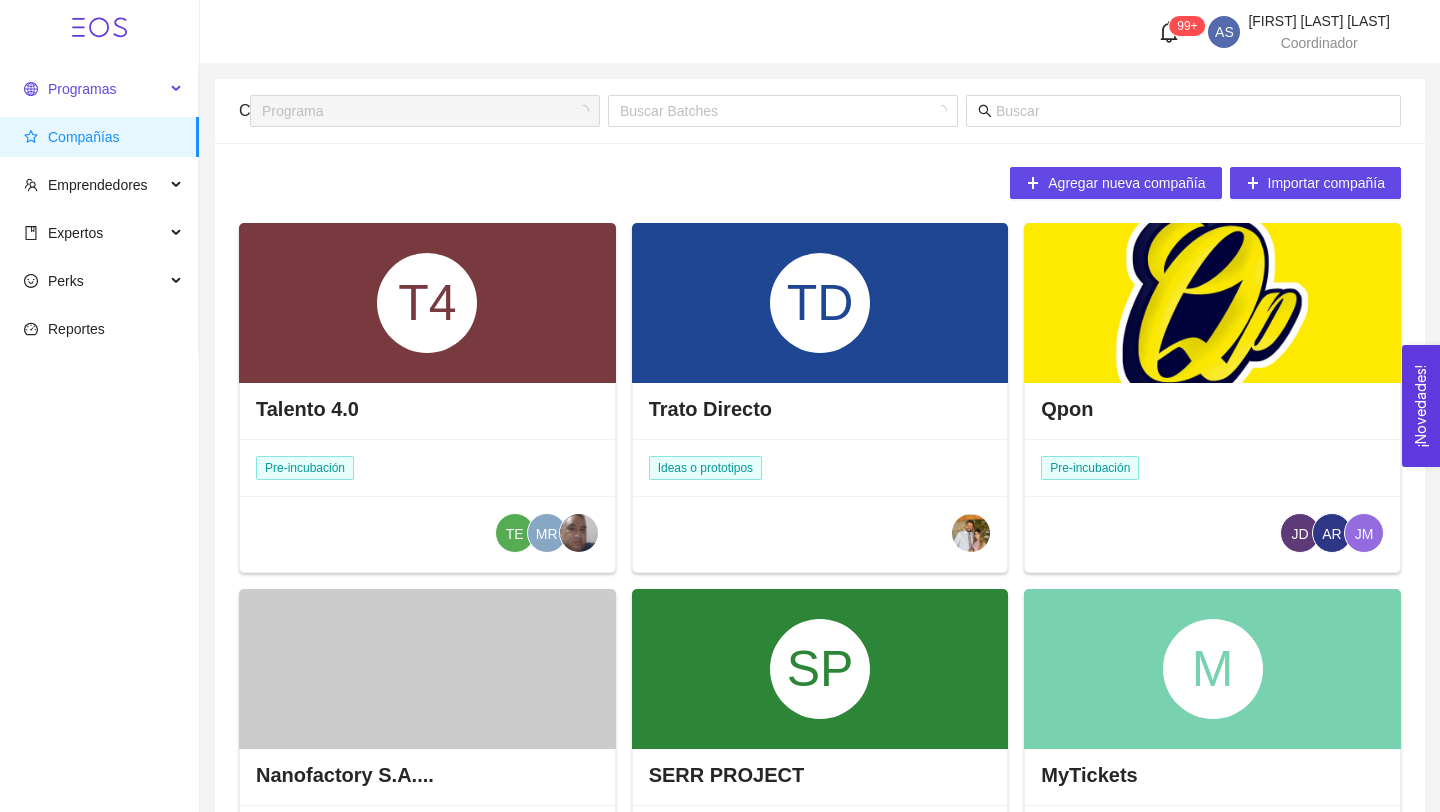 drag, startPoint x: 120, startPoint y: 135, endPoint x: 138, endPoint y: 84, distance: 54.08327 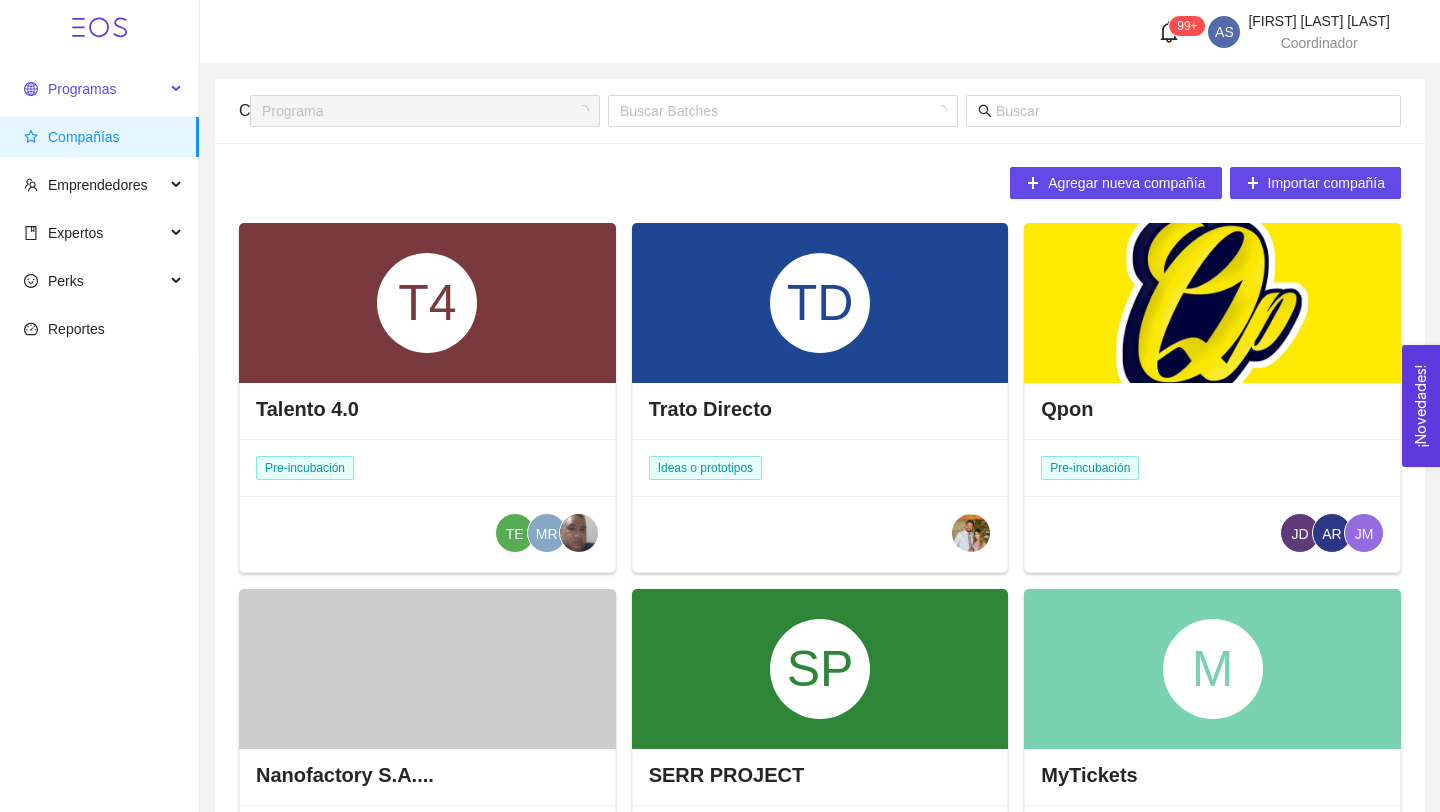 click on "Programas" at bounding box center (94, 89) 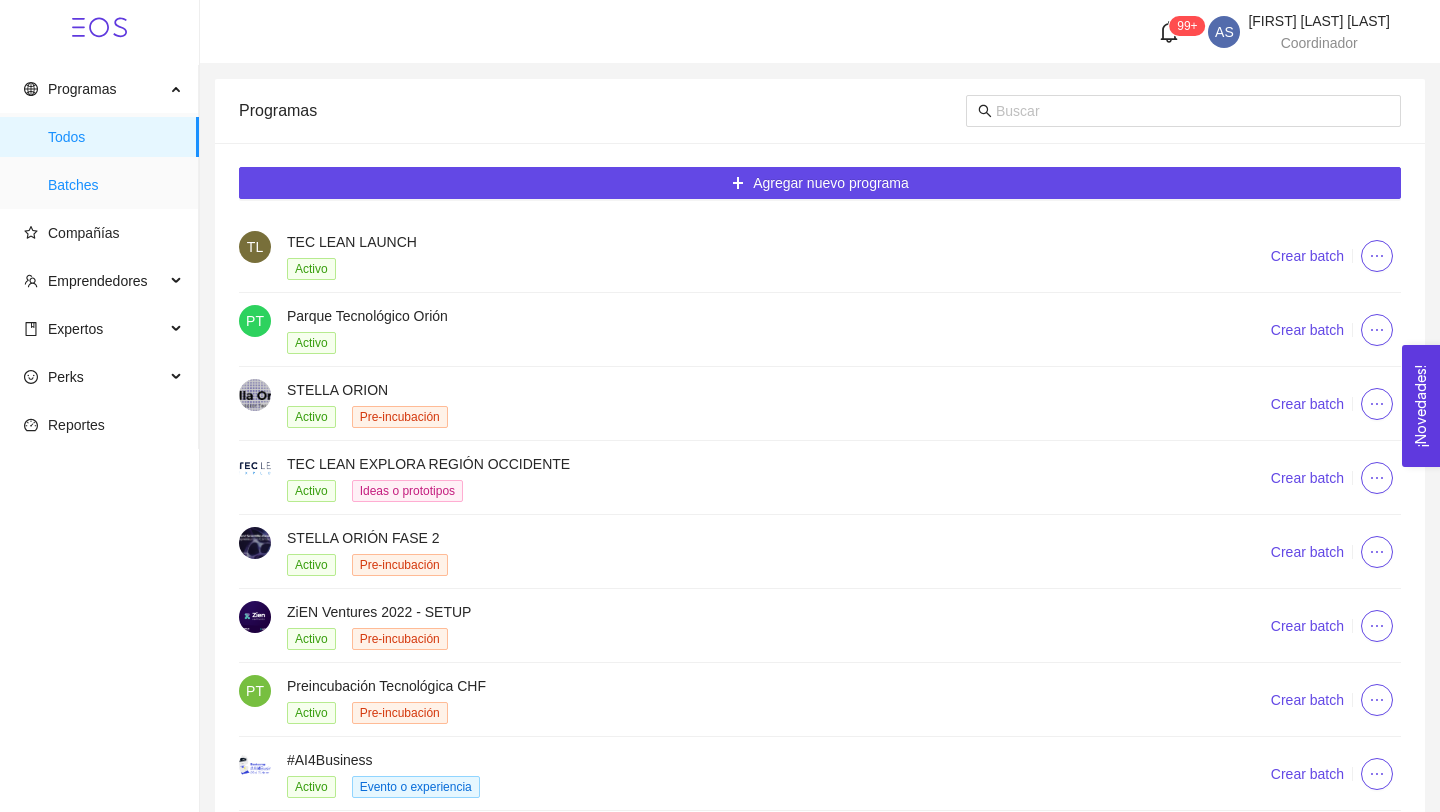 click on "Batches" at bounding box center (115, 185) 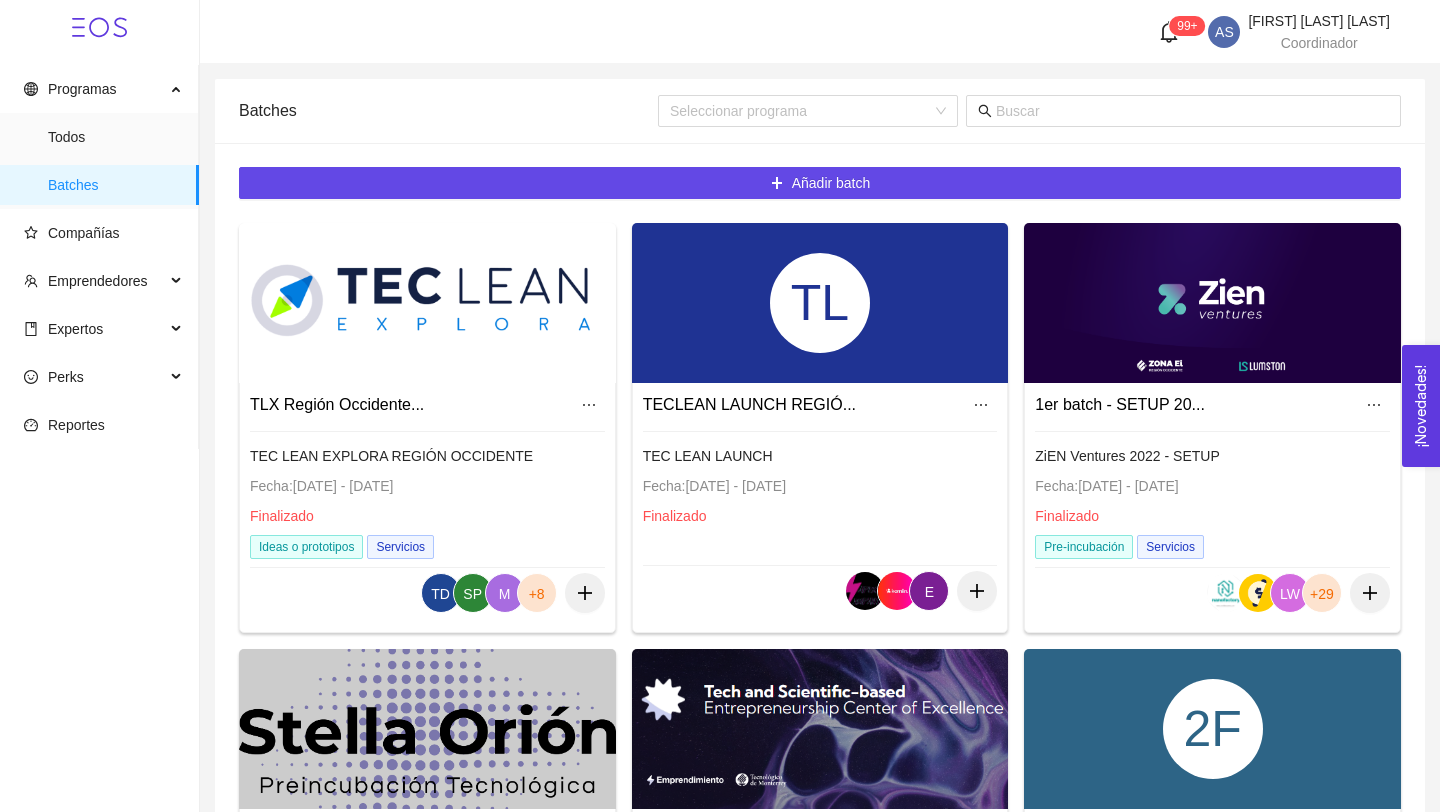 scroll, scrollTop: 1210, scrollLeft: 0, axis: vertical 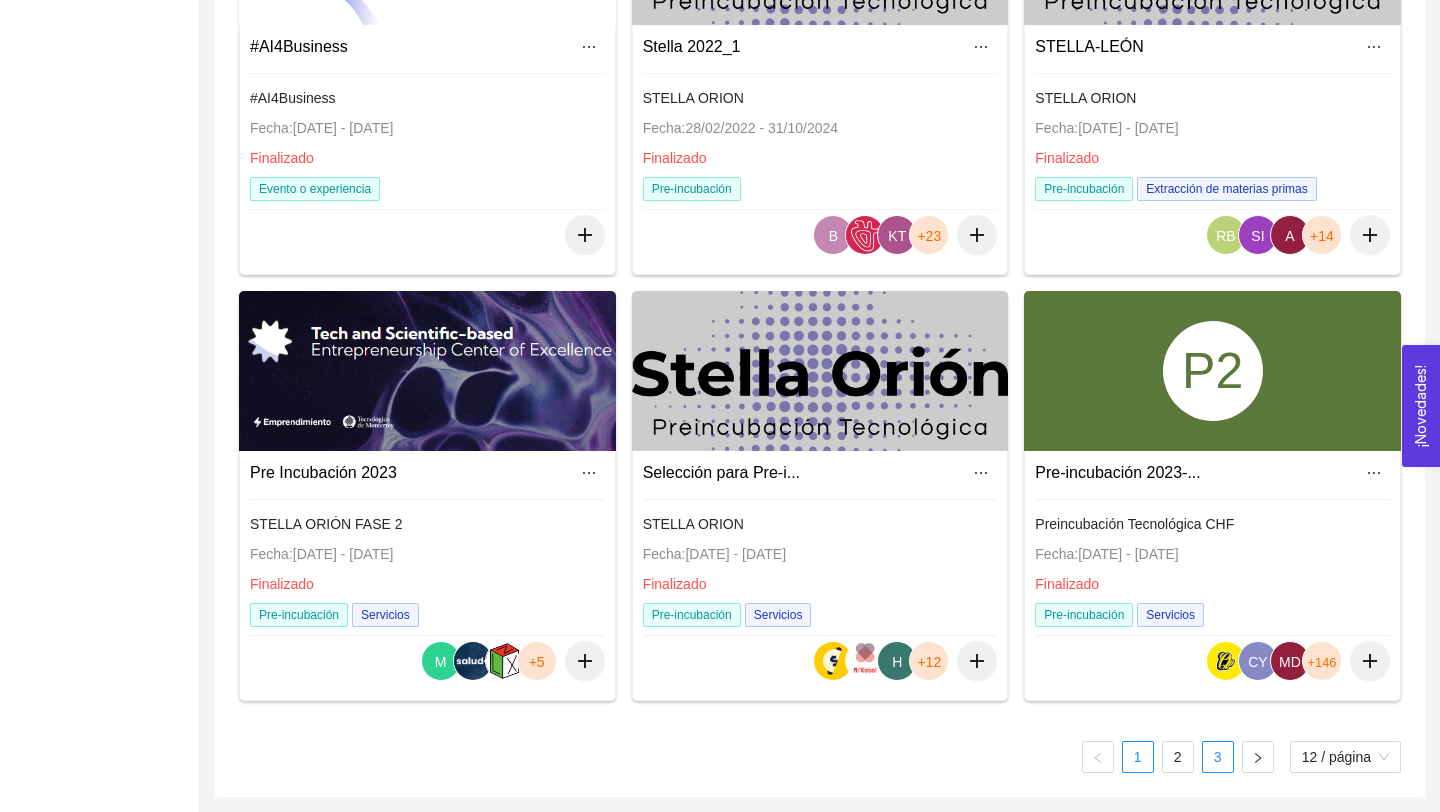 drag, startPoint x: 138, startPoint y: 84, endPoint x: 1217, endPoint y: 757, distance: 1271.6799 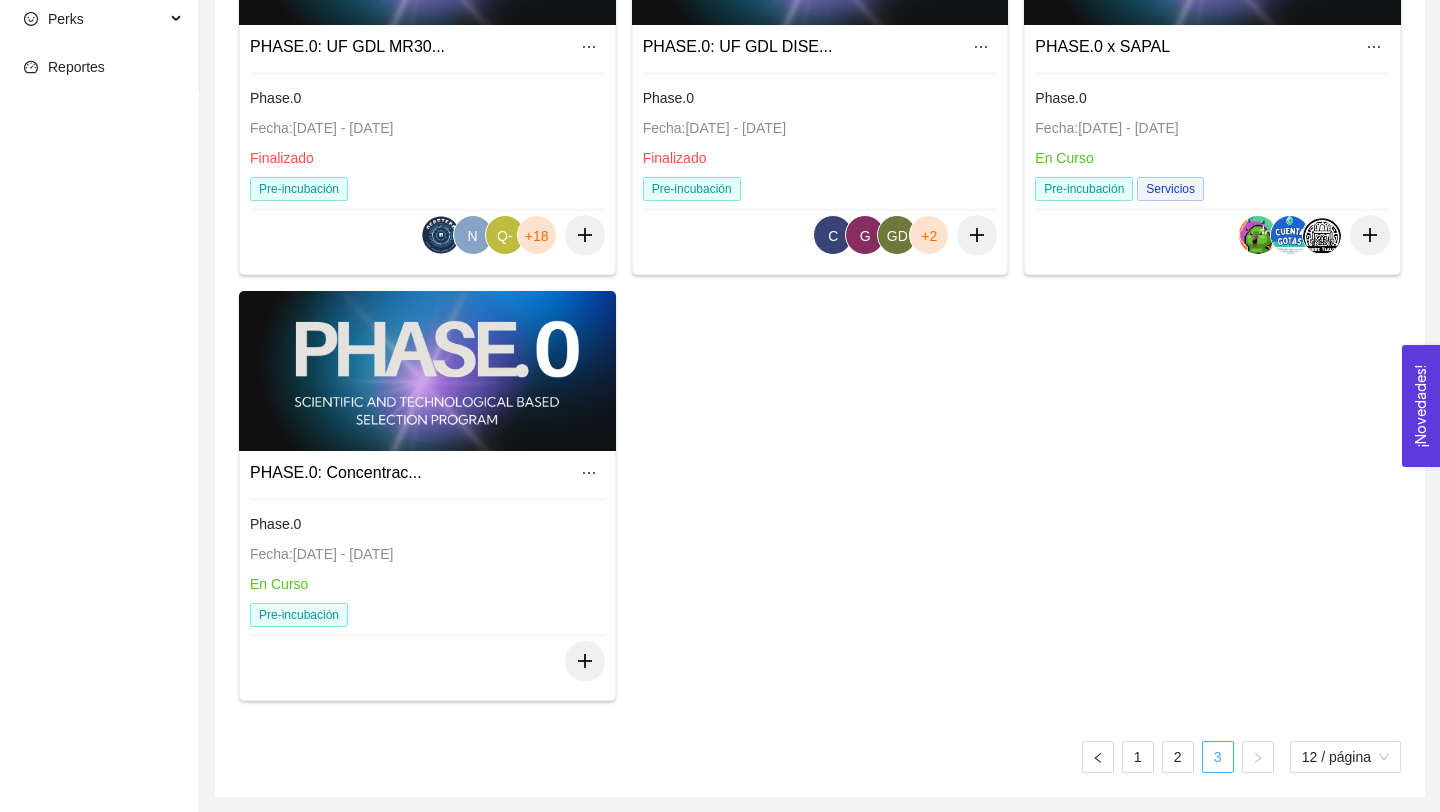 scroll, scrollTop: 358, scrollLeft: 0, axis: vertical 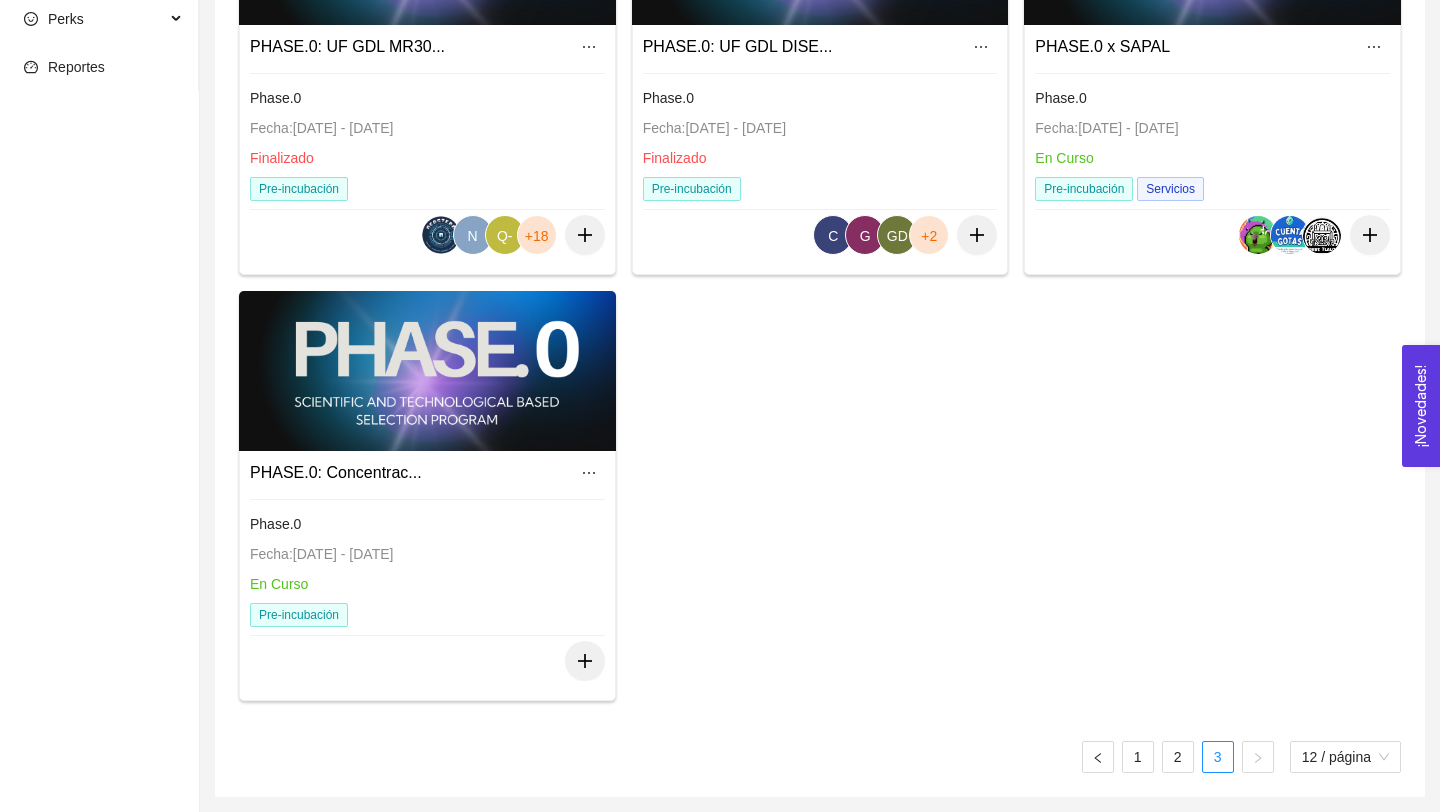 drag, startPoint x: 1217, startPoint y: 757, endPoint x: 429, endPoint y: 482, distance: 834.6071 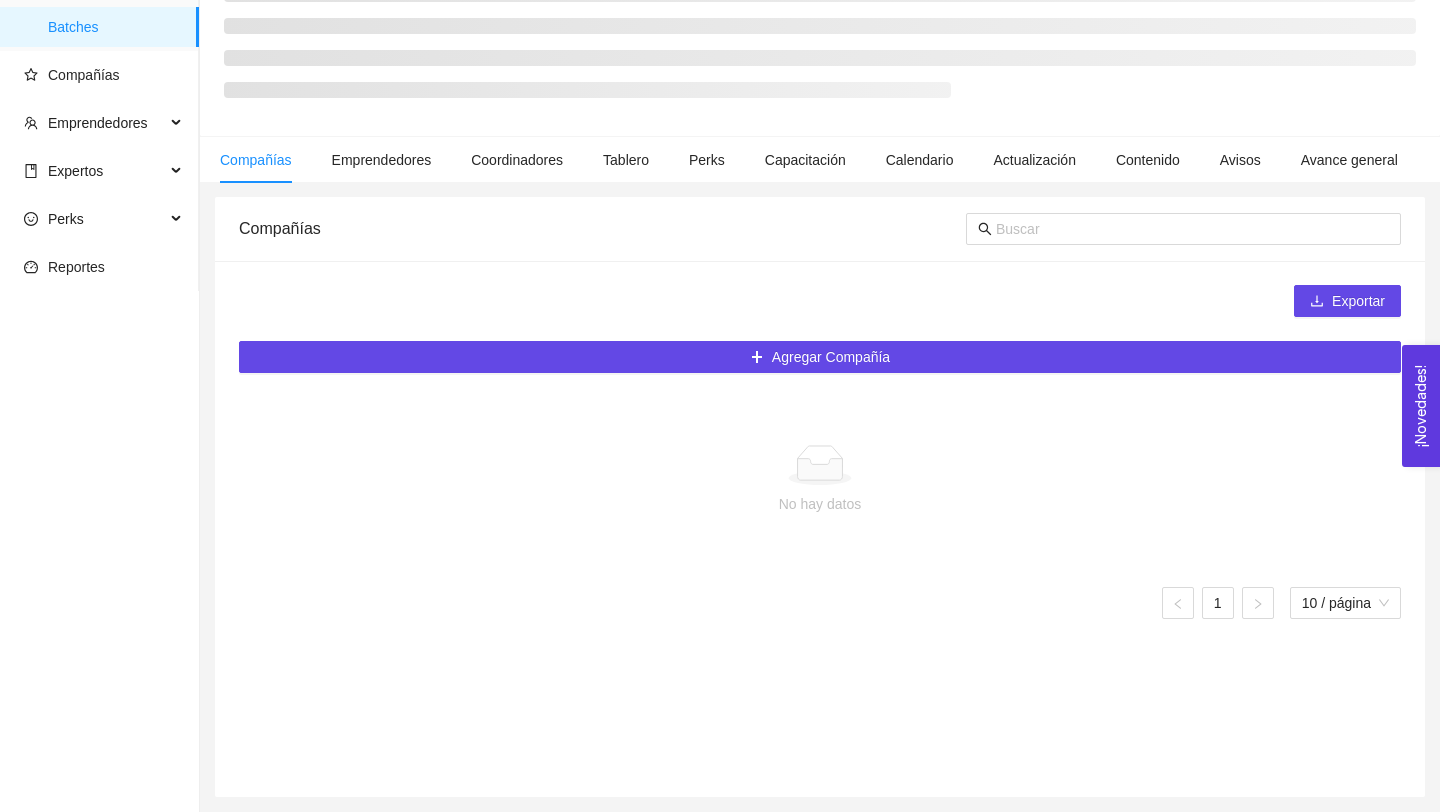 scroll, scrollTop: 220, scrollLeft: 0, axis: vertical 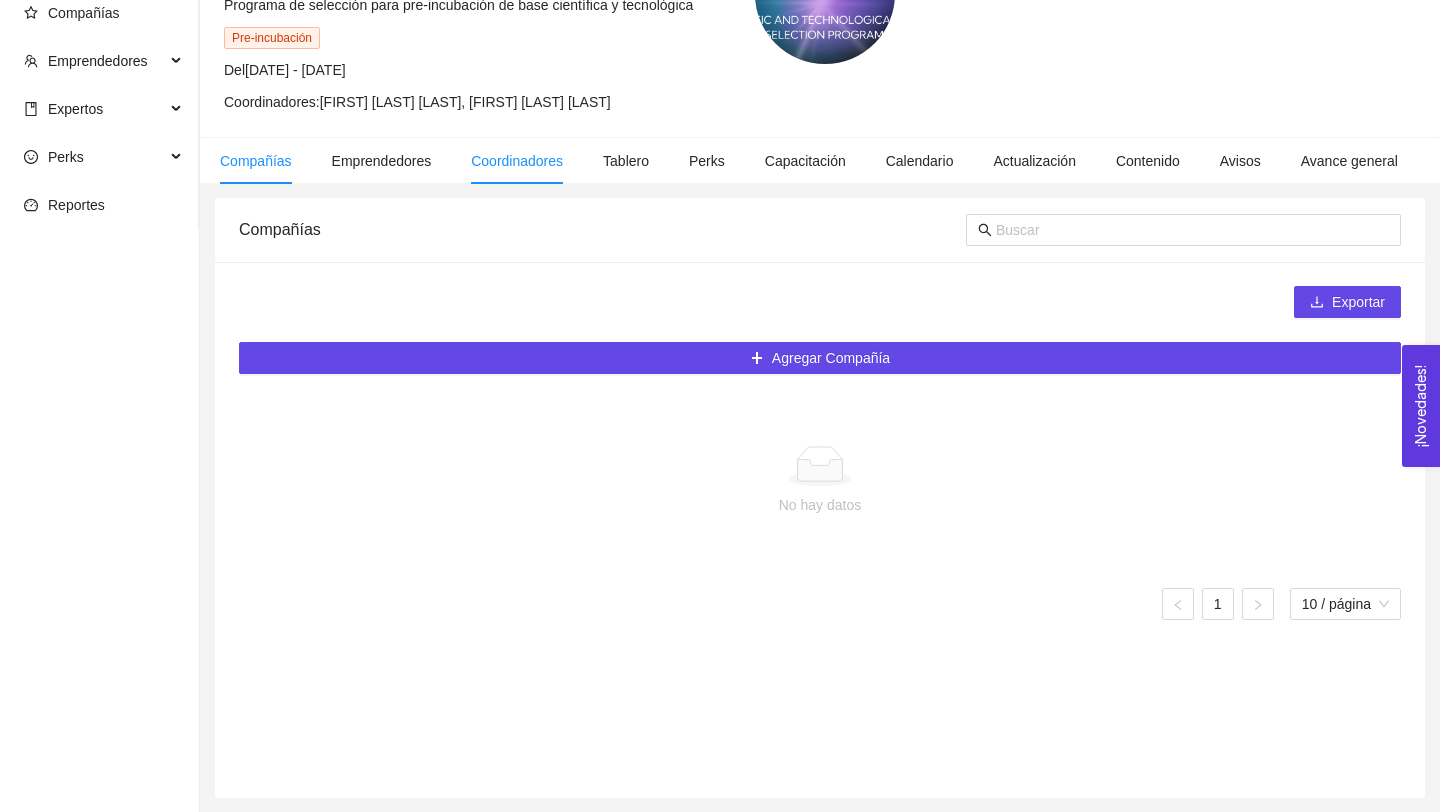 drag, startPoint x: 429, startPoint y: 482, endPoint x: 532, endPoint y: 160, distance: 338.07248 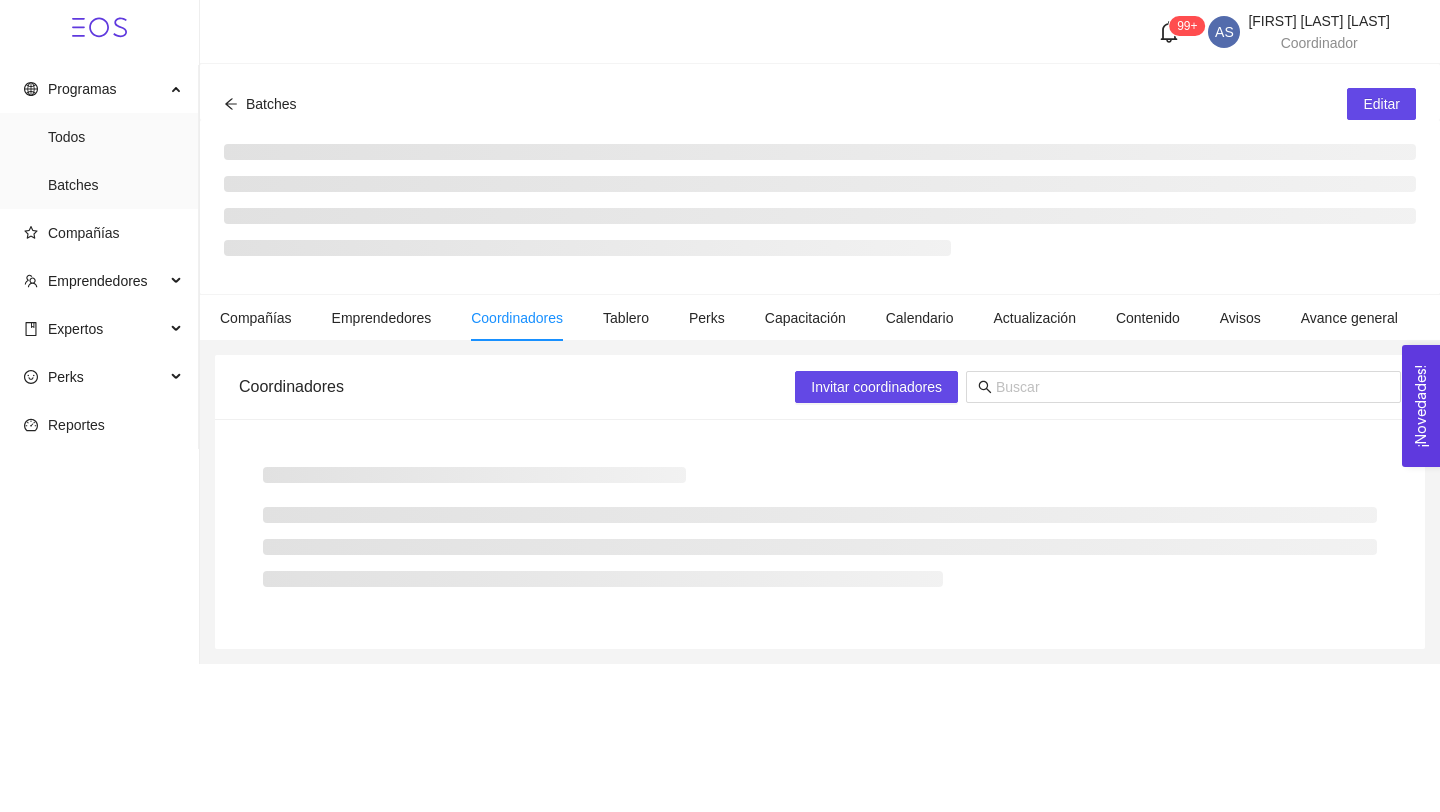 scroll, scrollTop: 0, scrollLeft: 0, axis: both 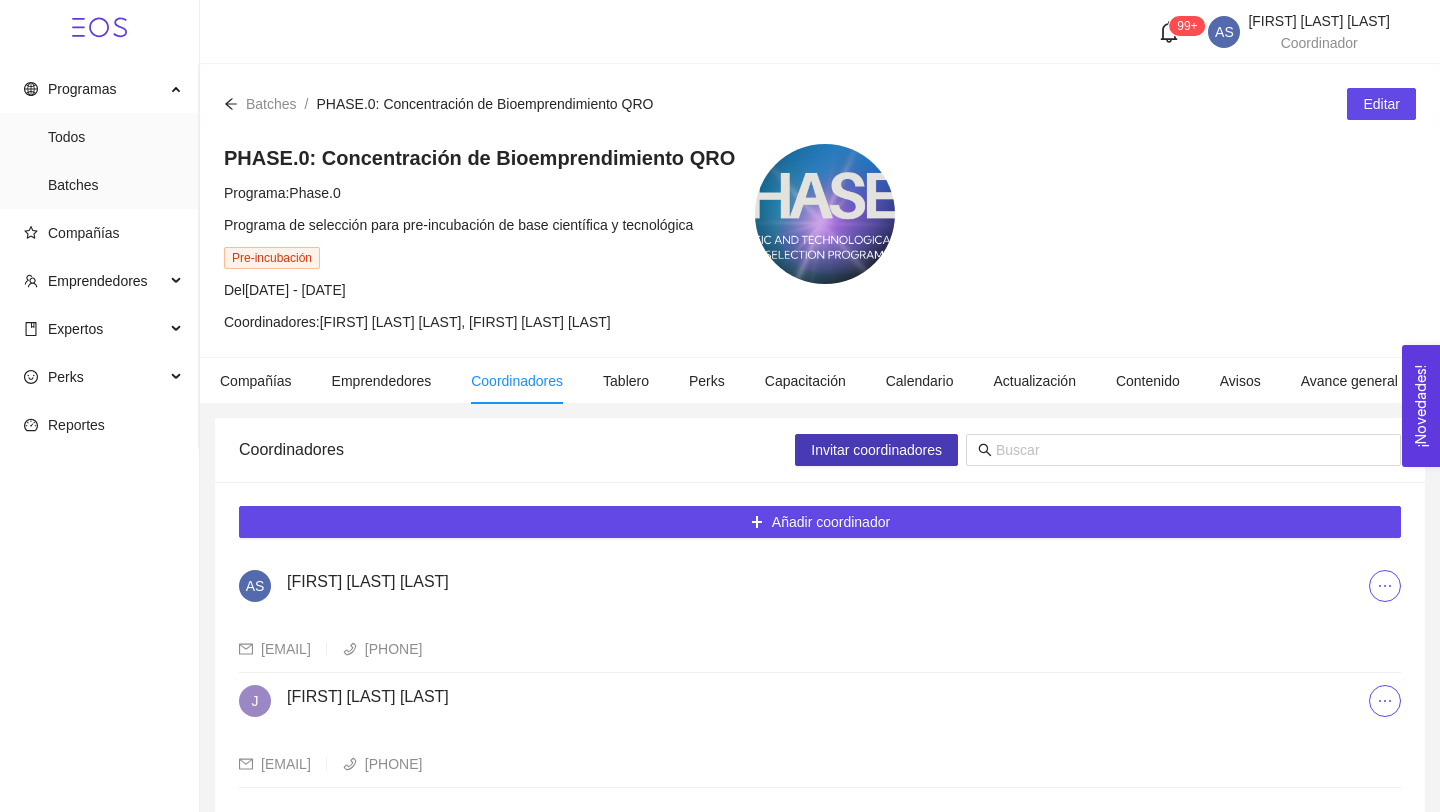 click on "Invitar coordinadores" at bounding box center (876, 450) 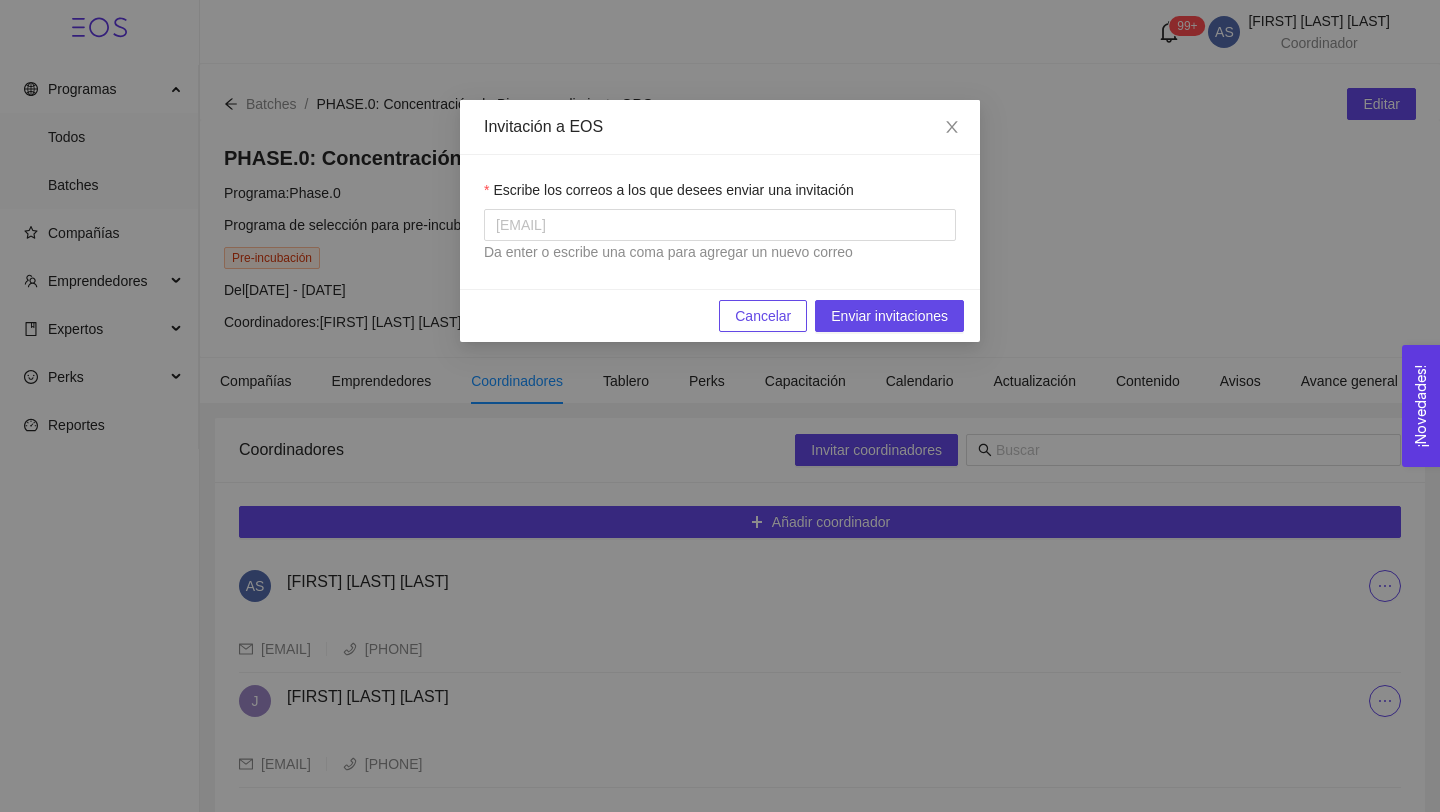 click at bounding box center [720, 225] 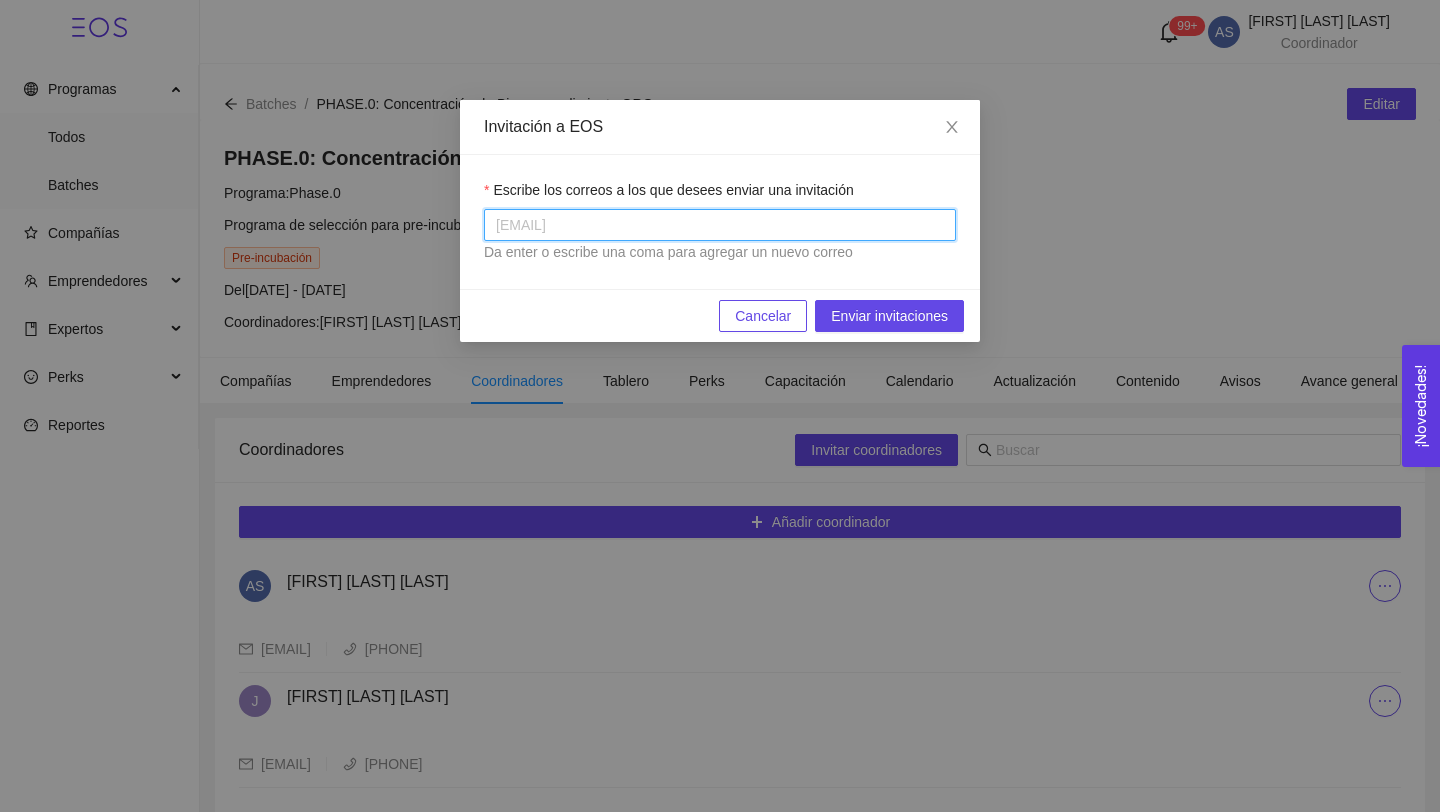 paste on "[EMAIL]" 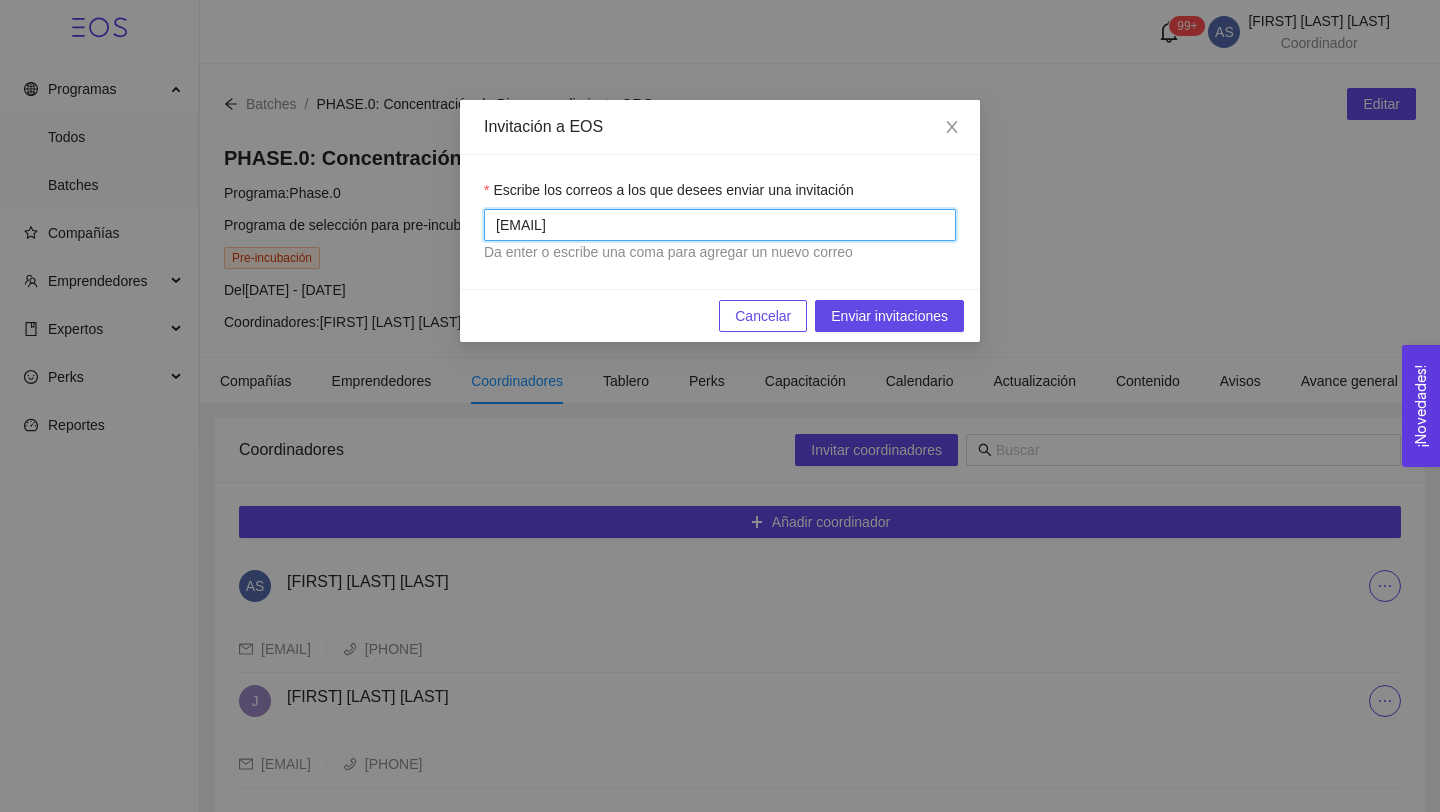 type on "[EMAIL]" 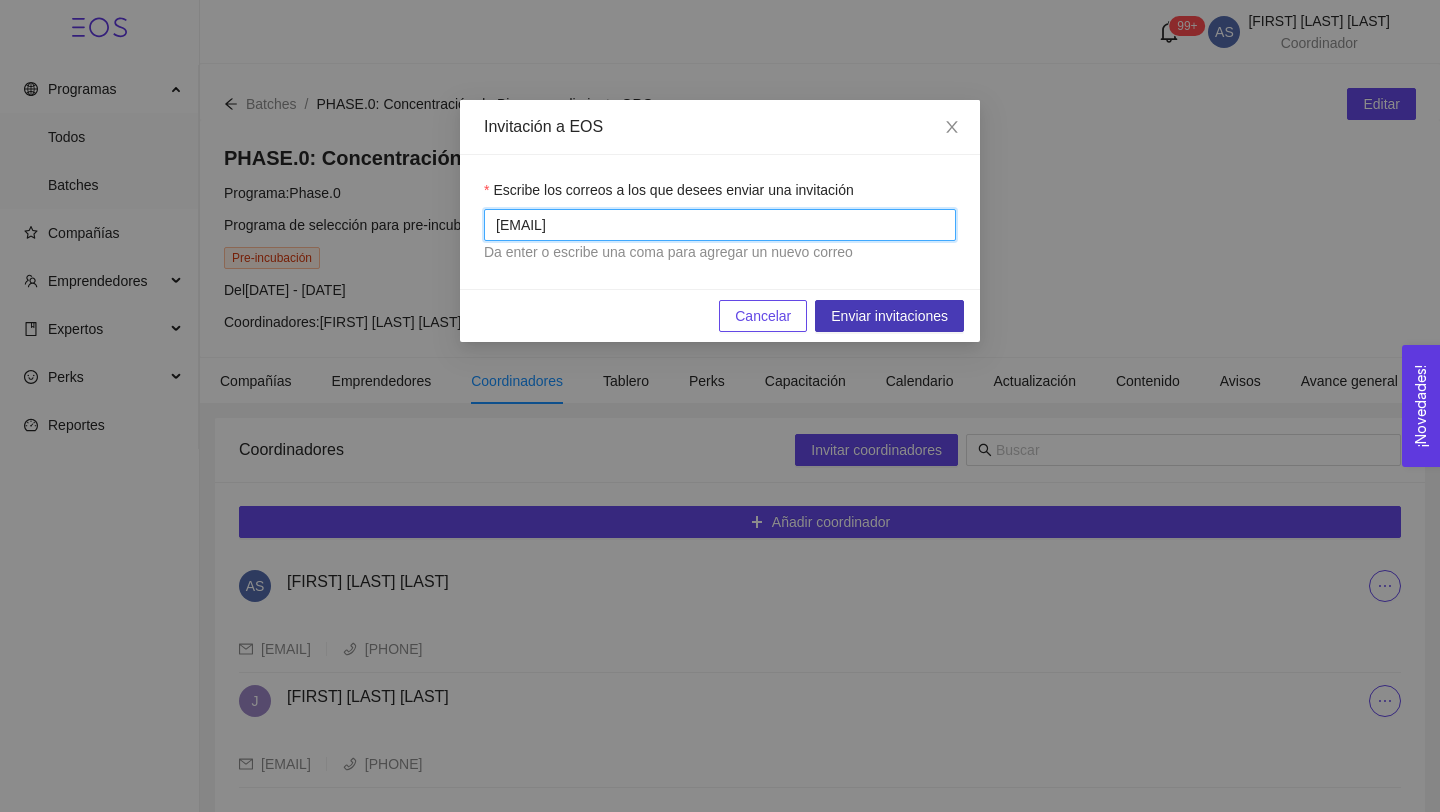 type 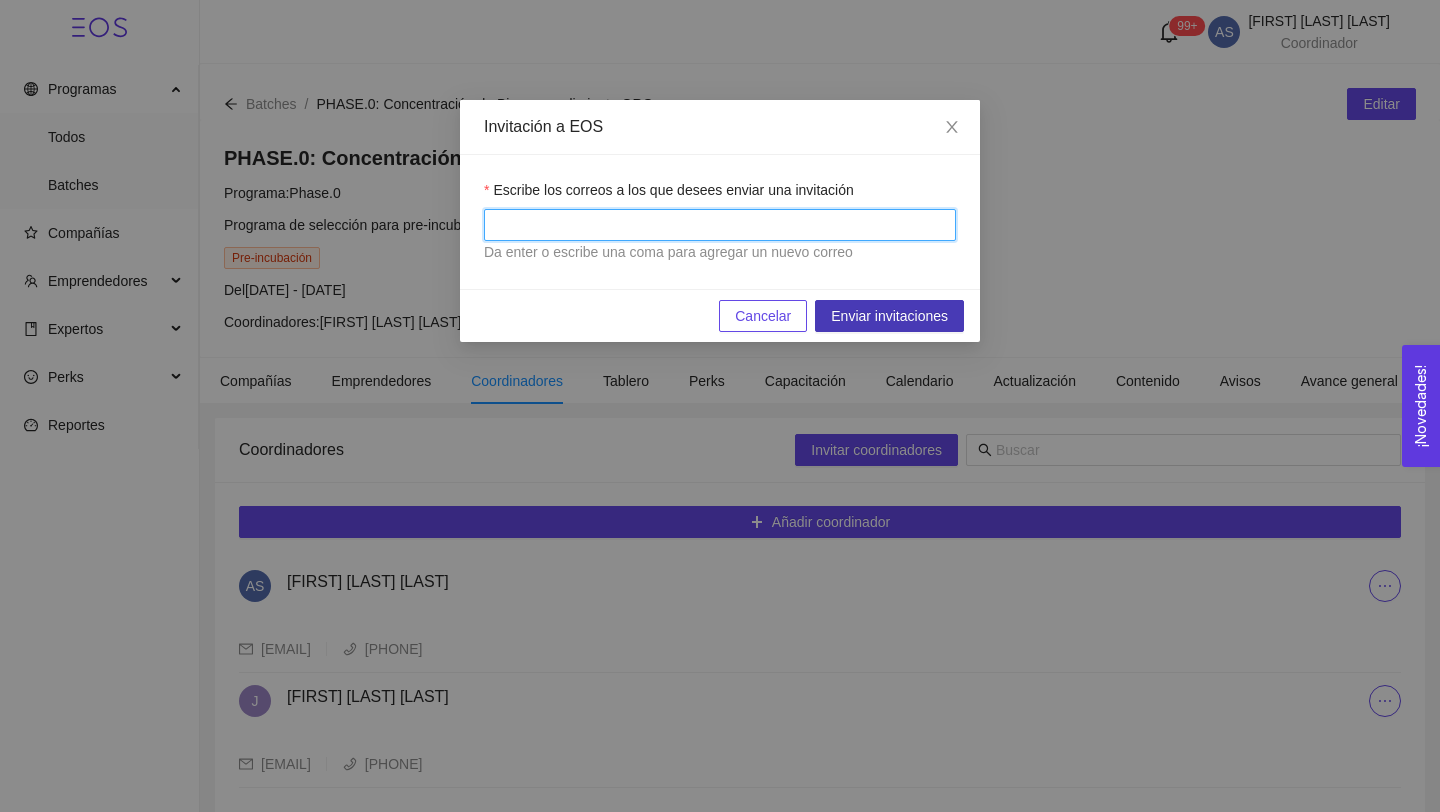 click on "Enviar invitaciones" at bounding box center (889, 316) 